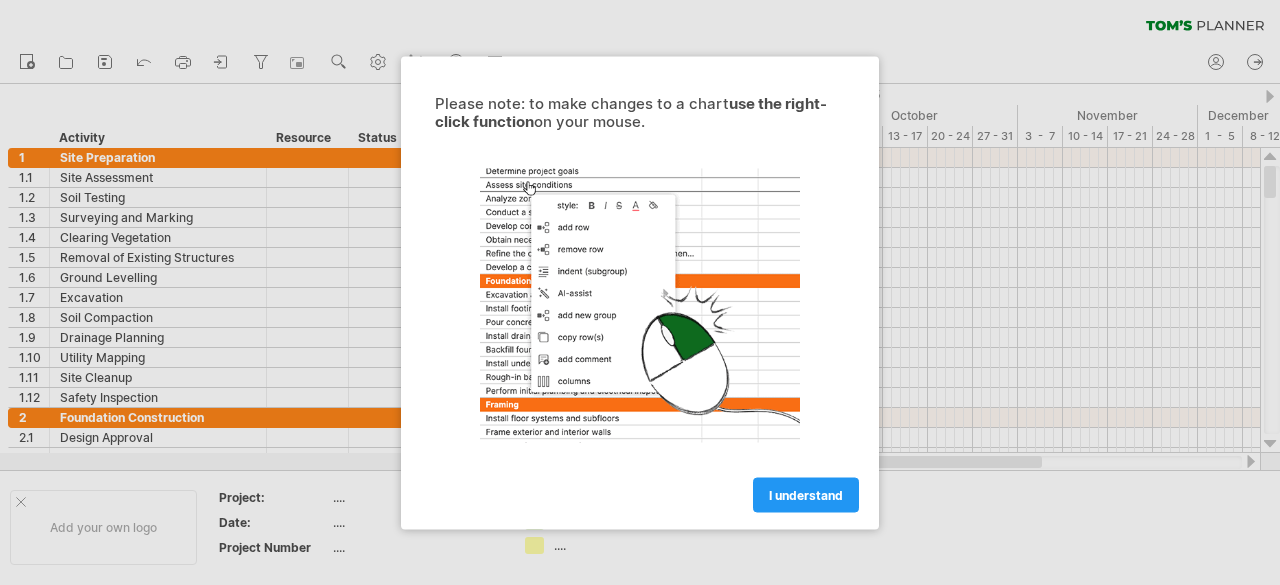 scroll, scrollTop: 0, scrollLeft: 0, axis: both 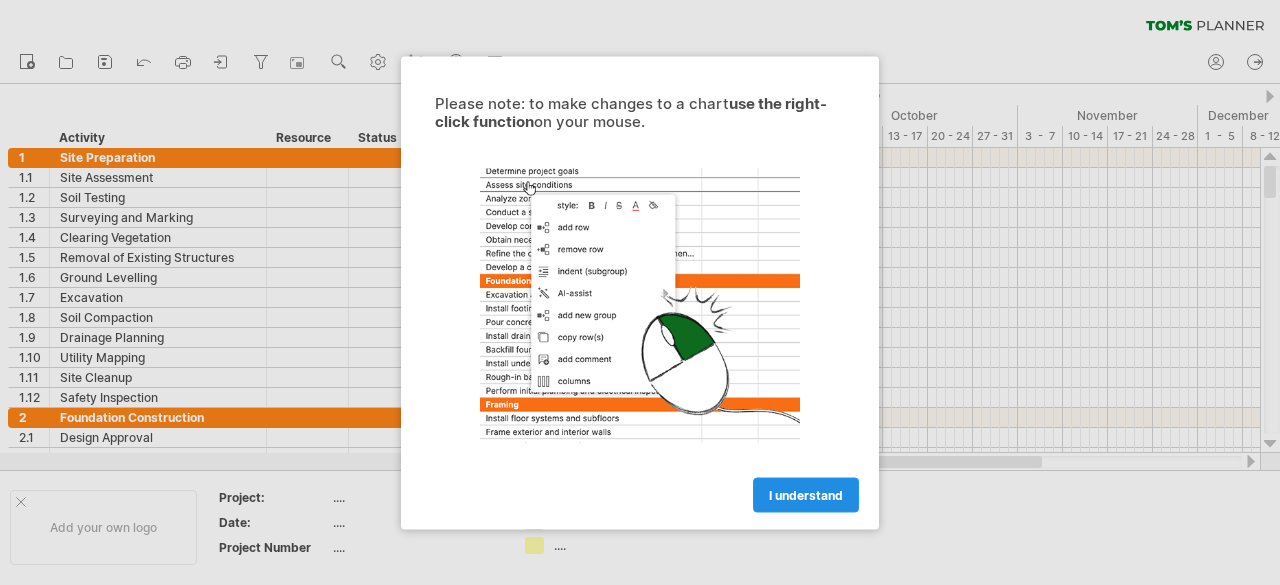 click on "I understand" at bounding box center (806, 494) 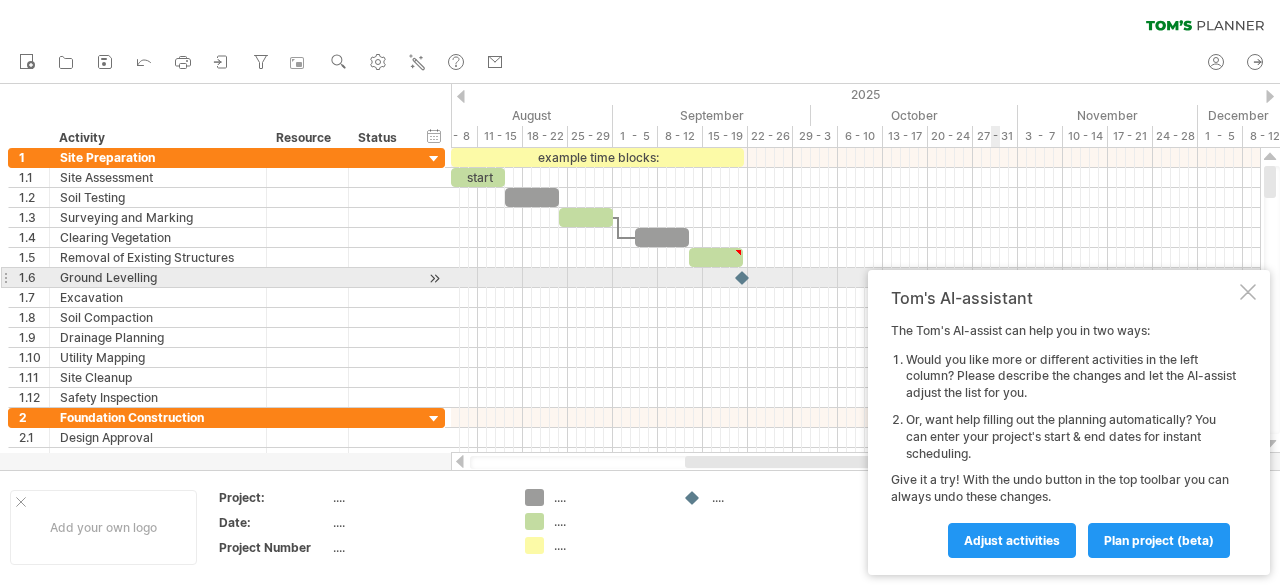click at bounding box center (1248, 292) 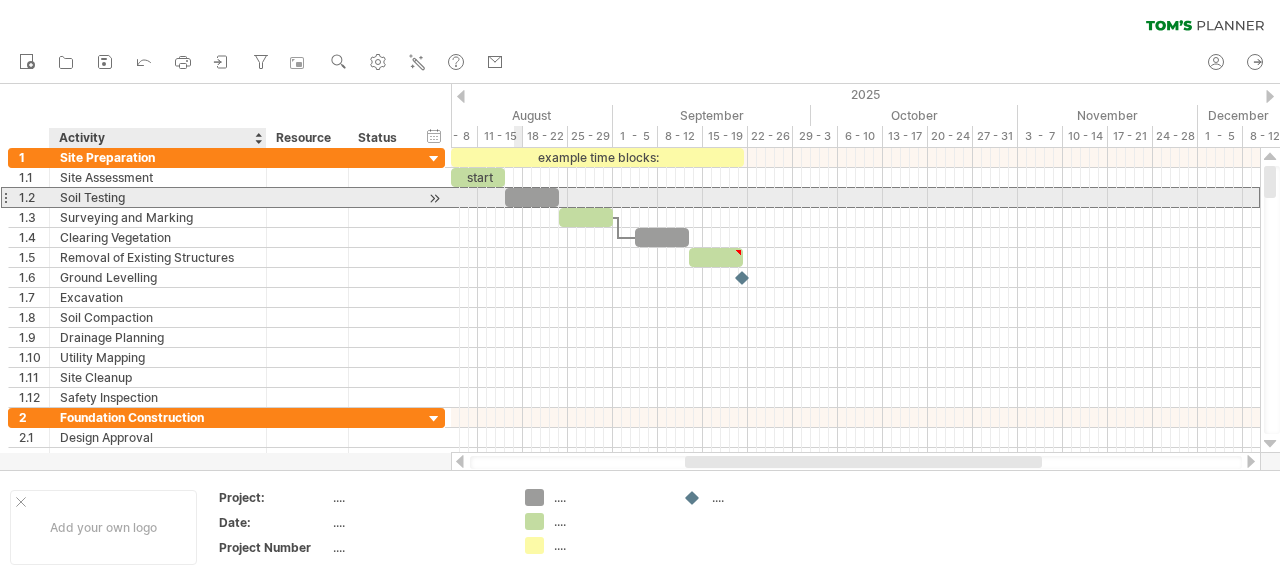 click on "Soil Testing" at bounding box center (158, 197) 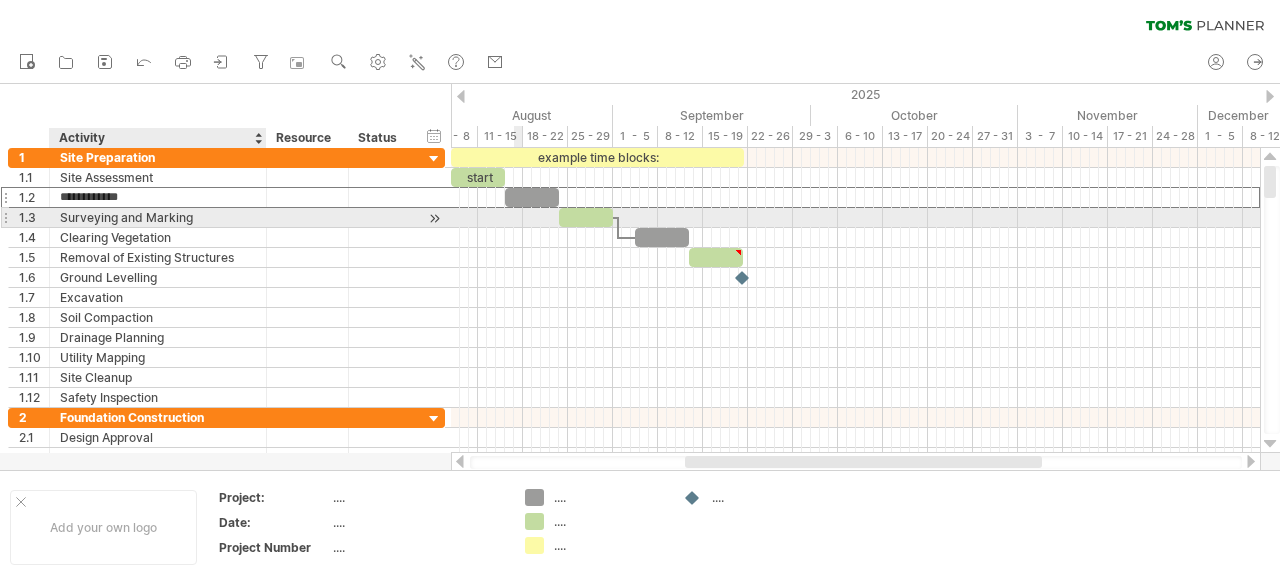 click on "Surveying and Marking" at bounding box center [158, 217] 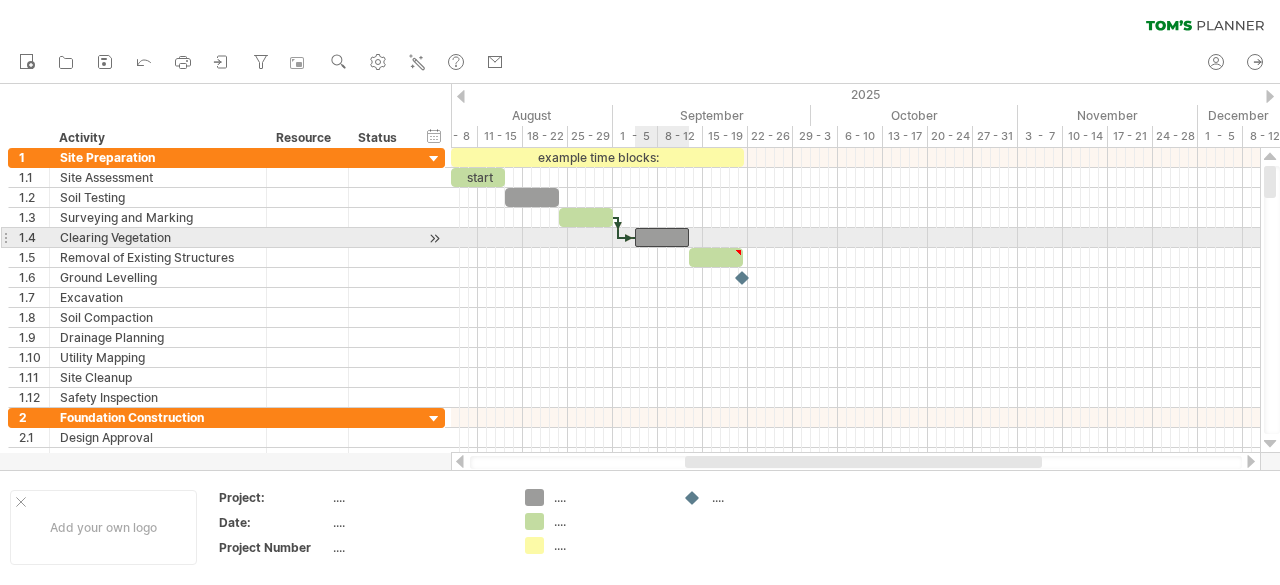 click at bounding box center [662, 237] 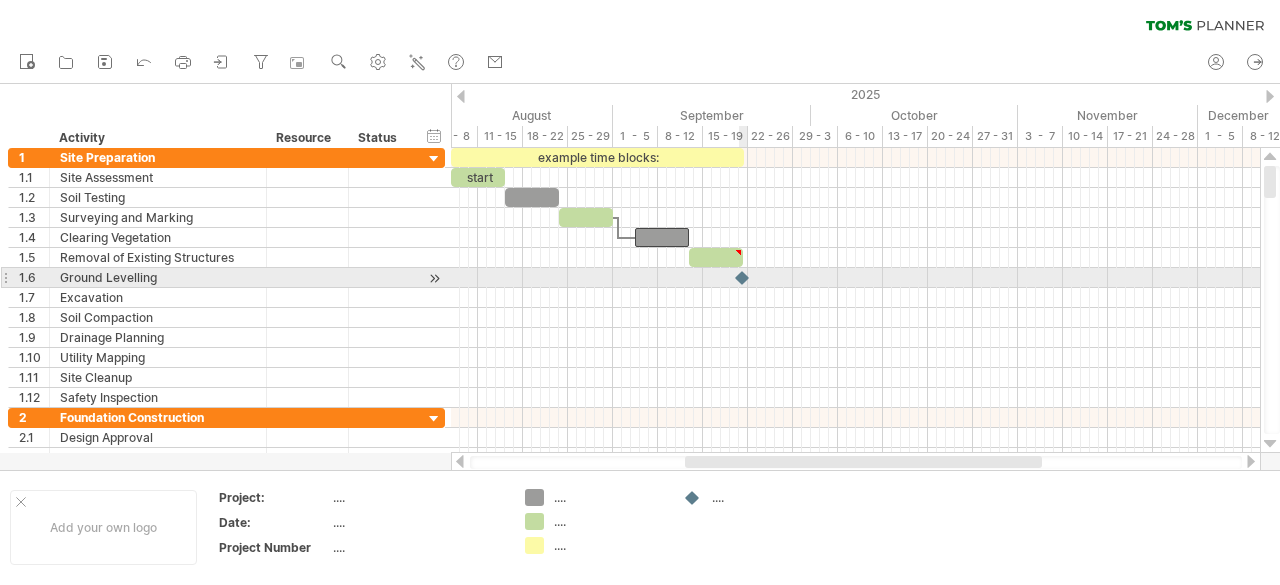 click at bounding box center (743, 277) 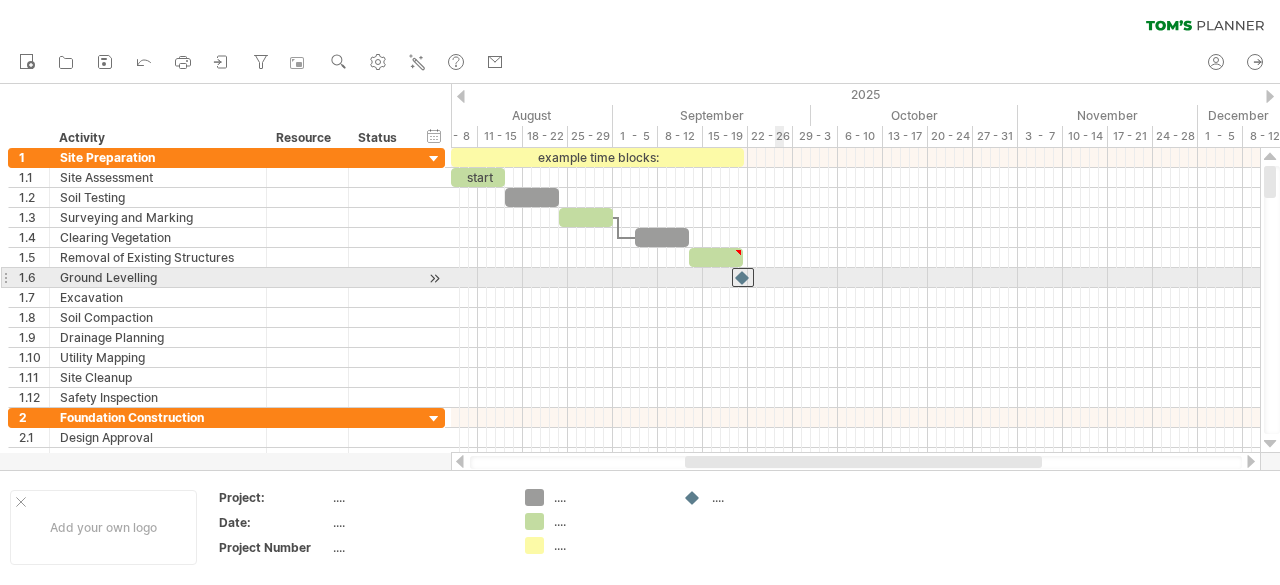 click at bounding box center [855, 278] 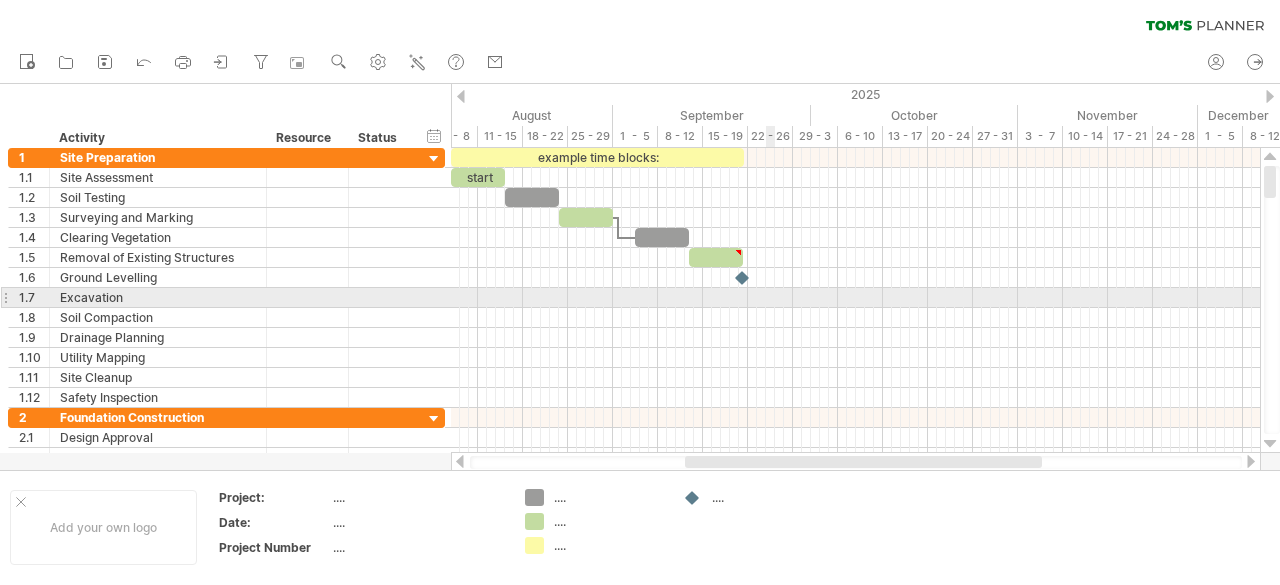 click at bounding box center [855, 298] 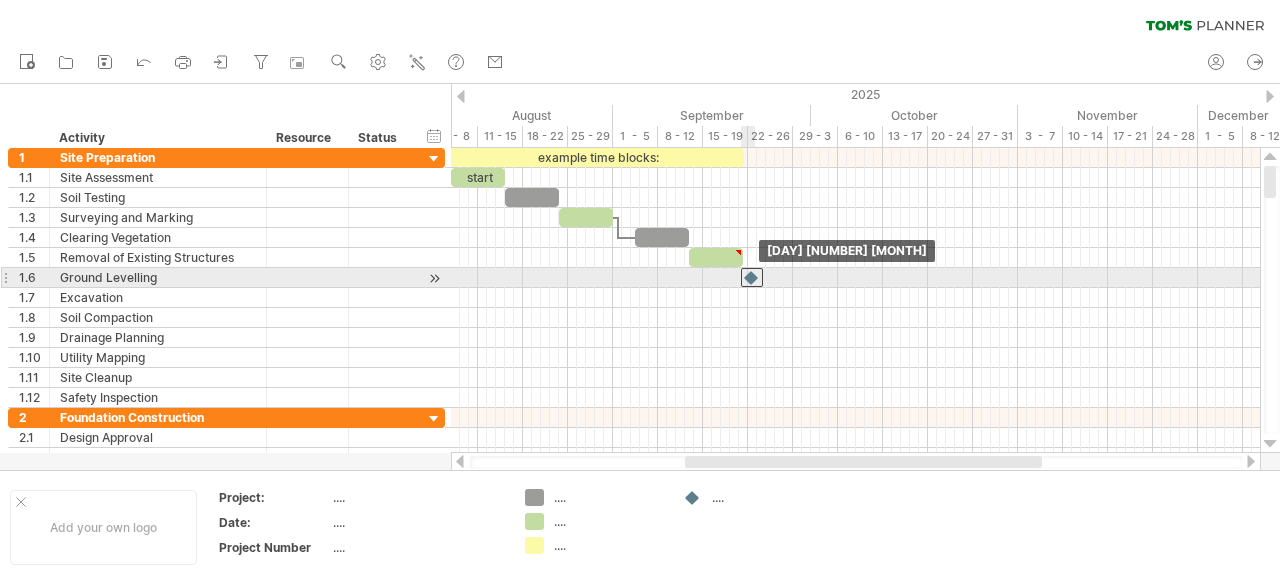 drag, startPoint x: 740, startPoint y: 271, endPoint x: 751, endPoint y: 271, distance: 11 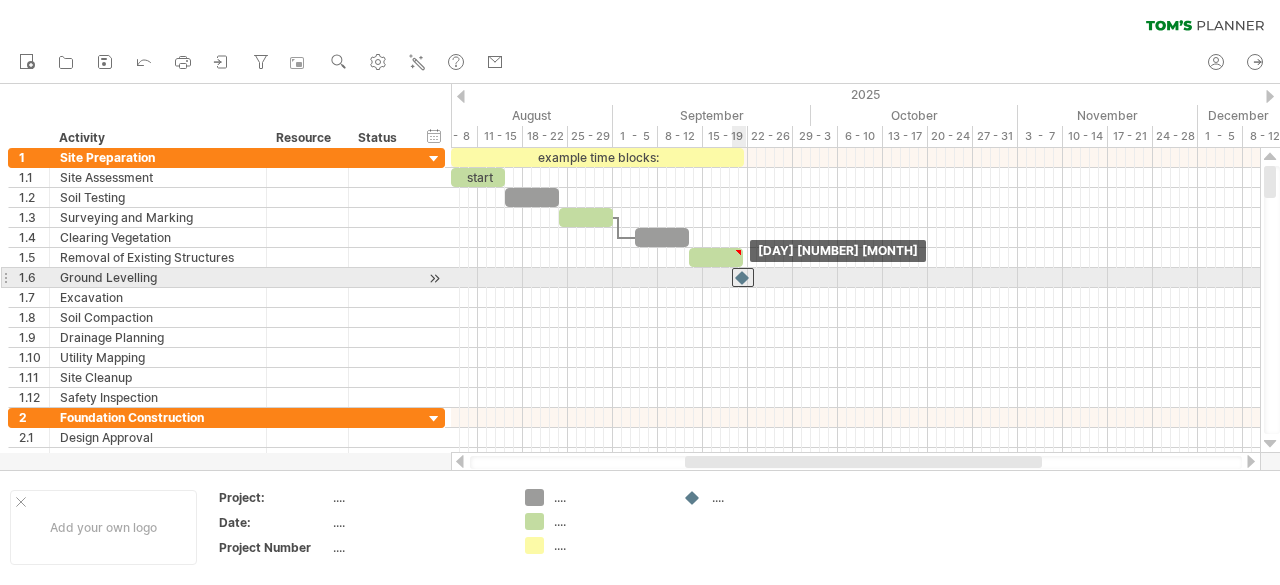 drag, startPoint x: 748, startPoint y: 273, endPoint x: 736, endPoint y: 274, distance: 12.0415945 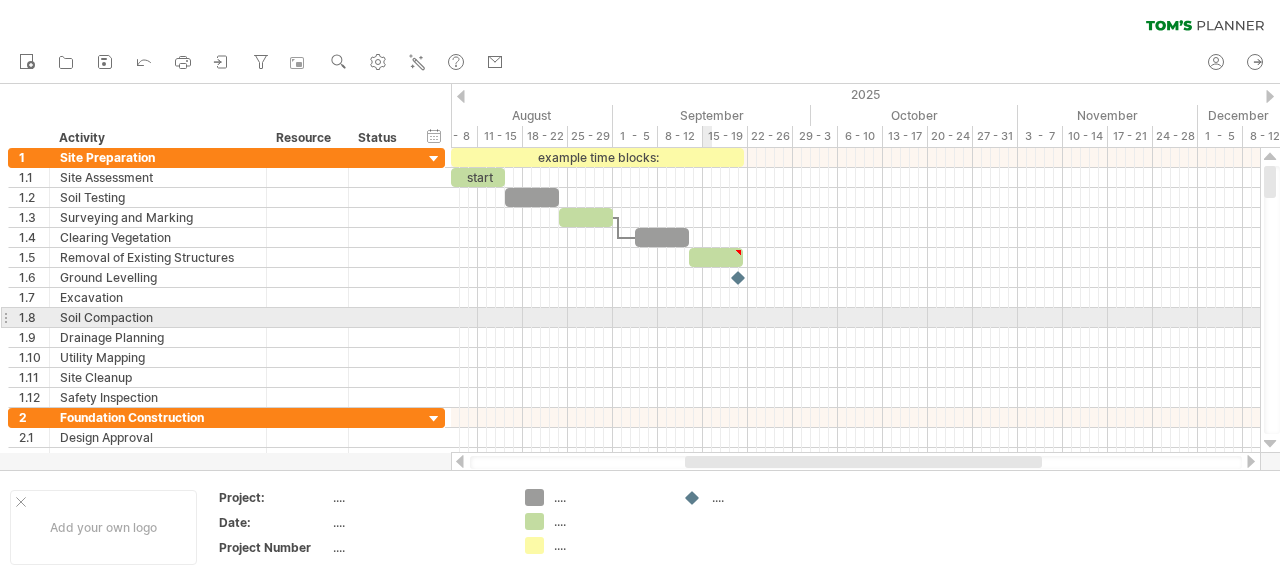 click at bounding box center [855, 318] 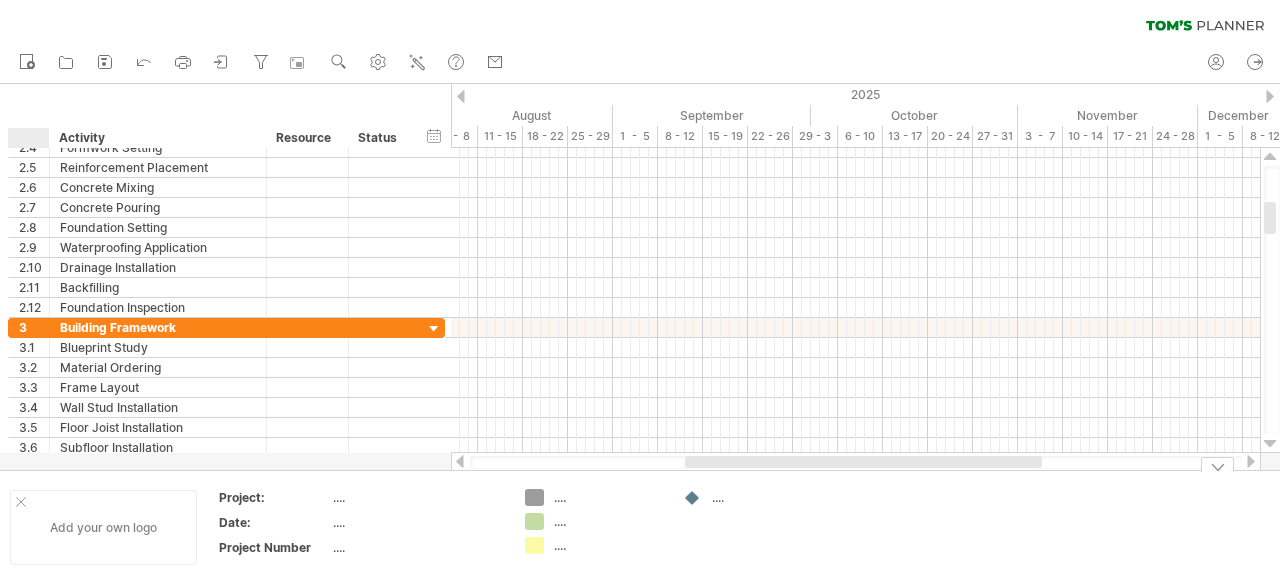 click on "Add your own logo" at bounding box center (103, 527) 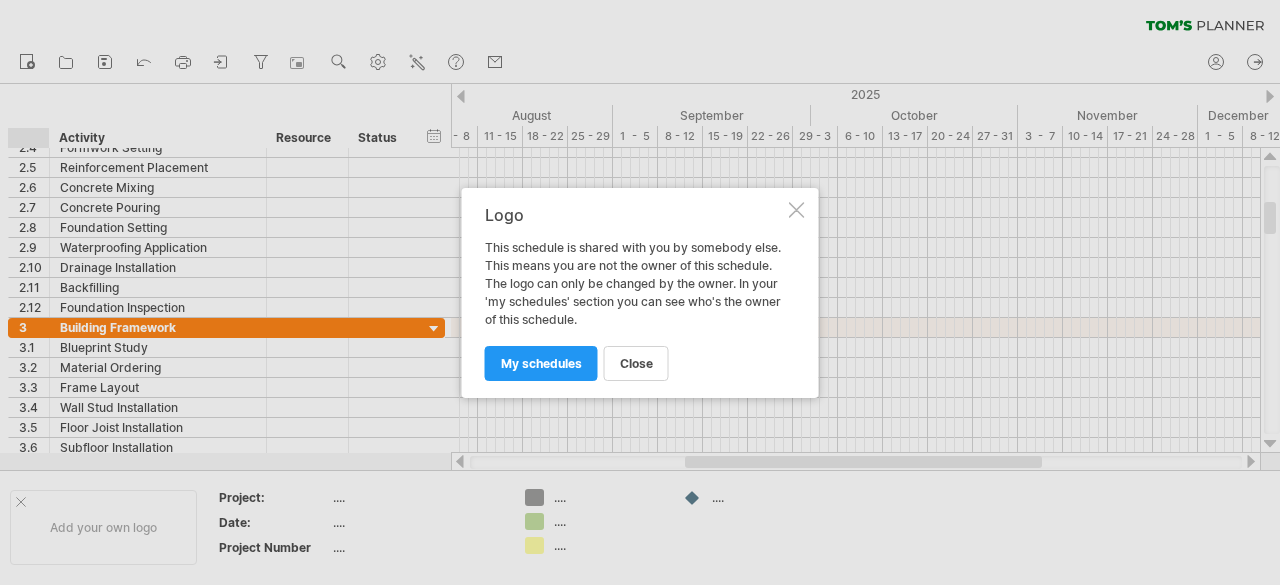 click on "Logo This schedule is shared with you by somebody else. This means you are not the owner of this schedule. The logo can only be changed by the owner. In your 'my schedules' section you can see who's the owner of this schedule. close my schedules" at bounding box center (640, 293) 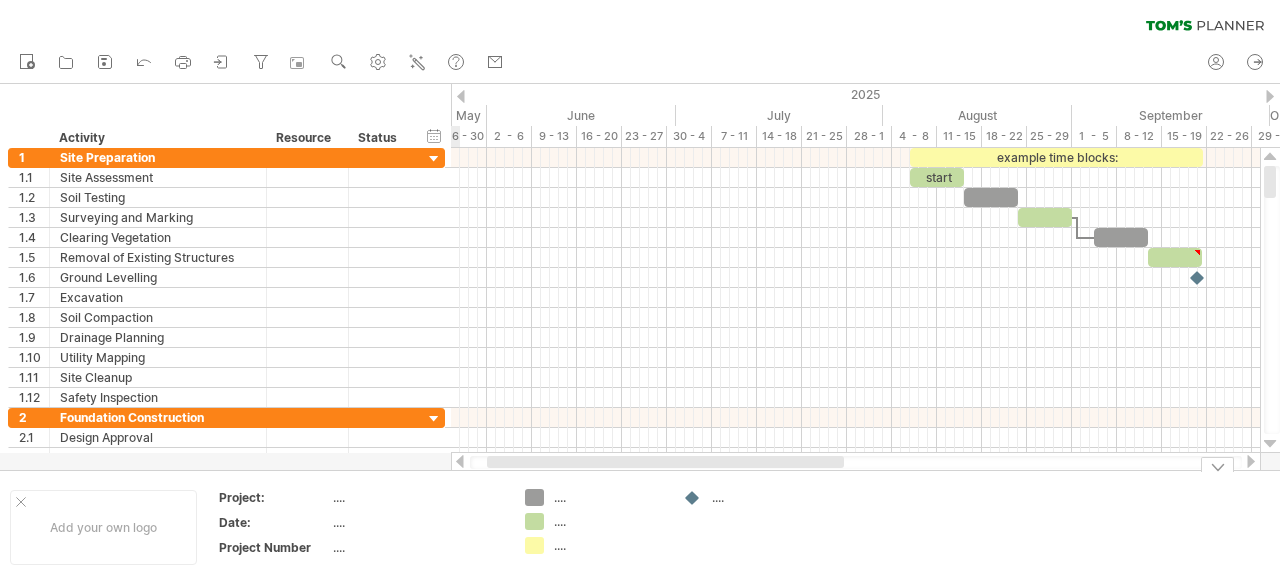 drag, startPoint x: 774, startPoint y: 457, endPoint x: 421, endPoint y: 467, distance: 353.1416 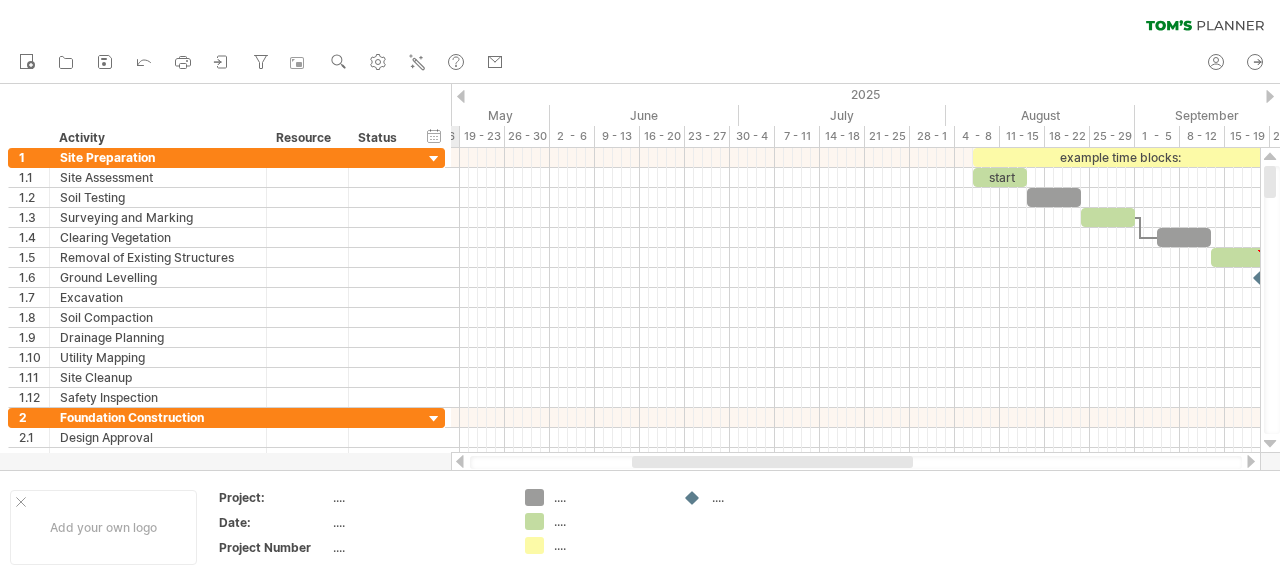 drag, startPoint x: 776, startPoint y: 465, endPoint x: 768, endPoint y: 599, distance: 134.23859 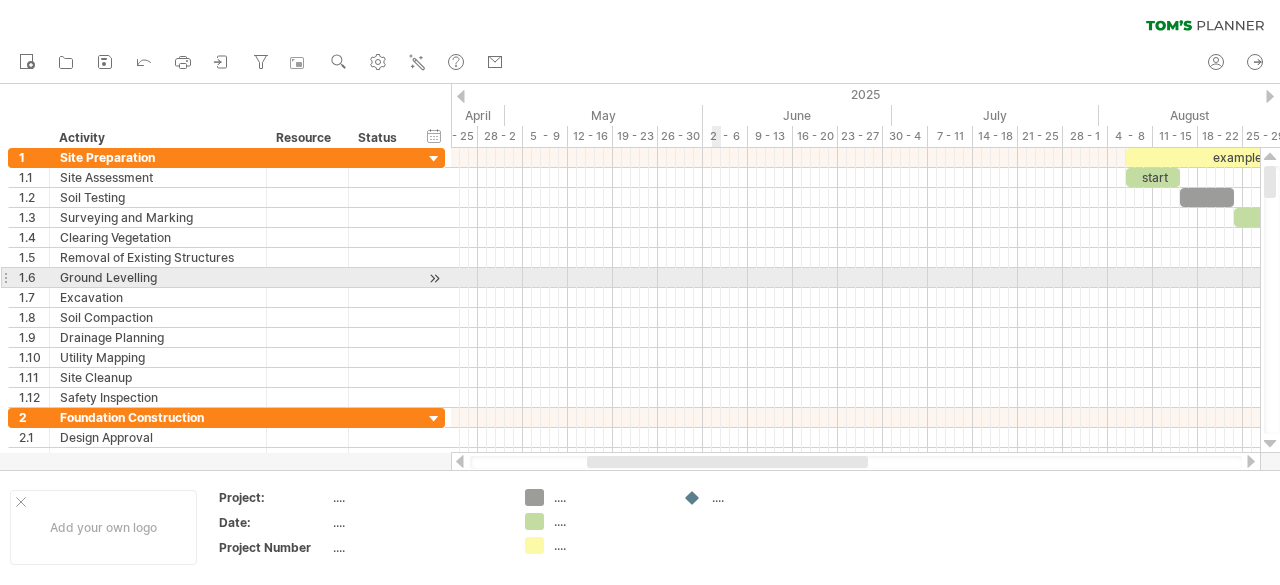 click at bounding box center [855, 278] 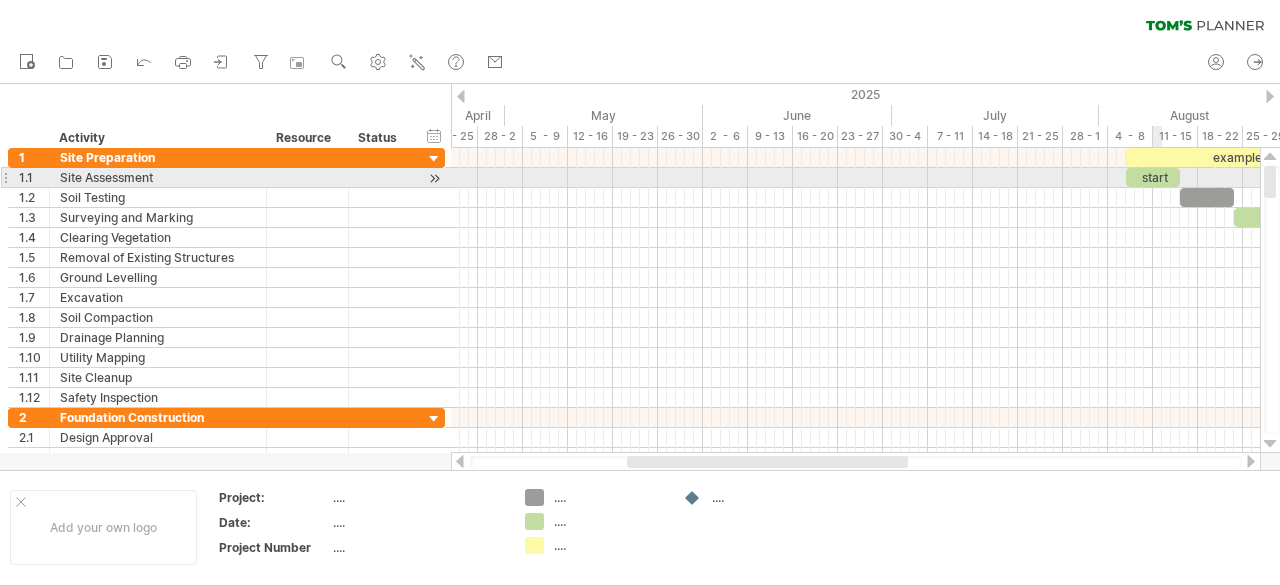 click on "start" at bounding box center (1153, 177) 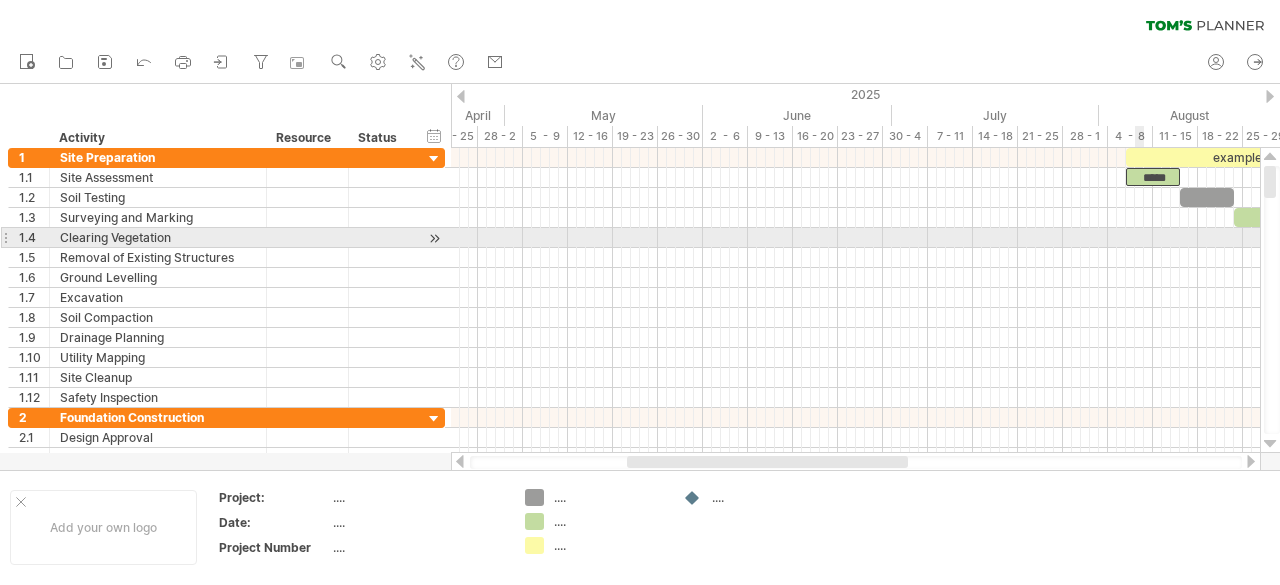 click at bounding box center [855, 258] 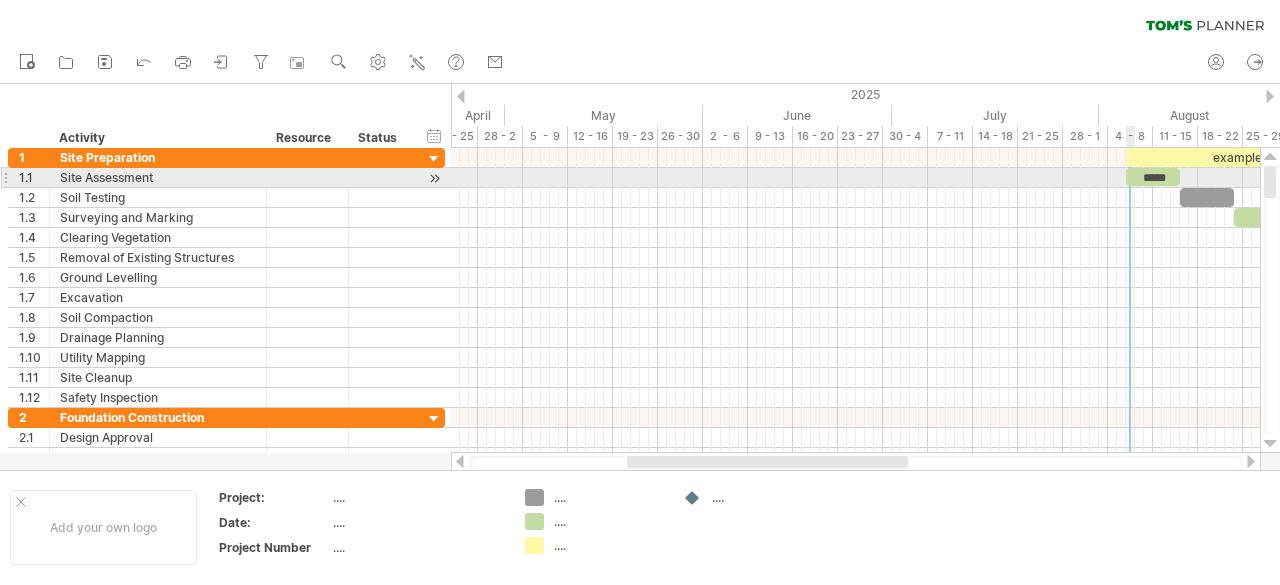 click on "*****" at bounding box center (1153, 177) 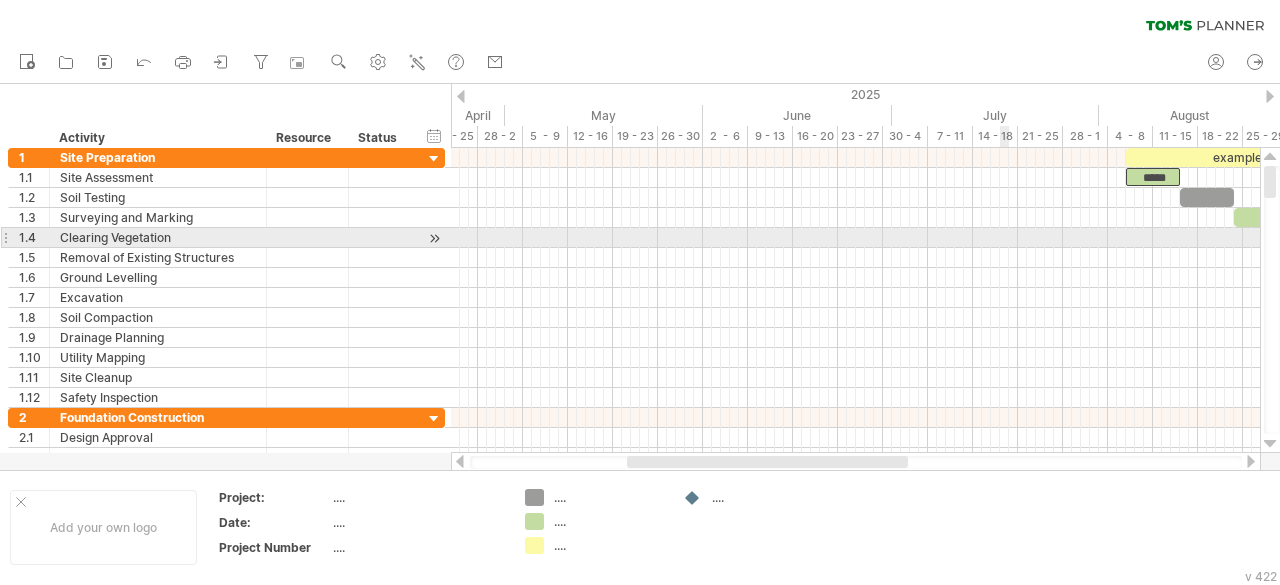 click at bounding box center (855, 238) 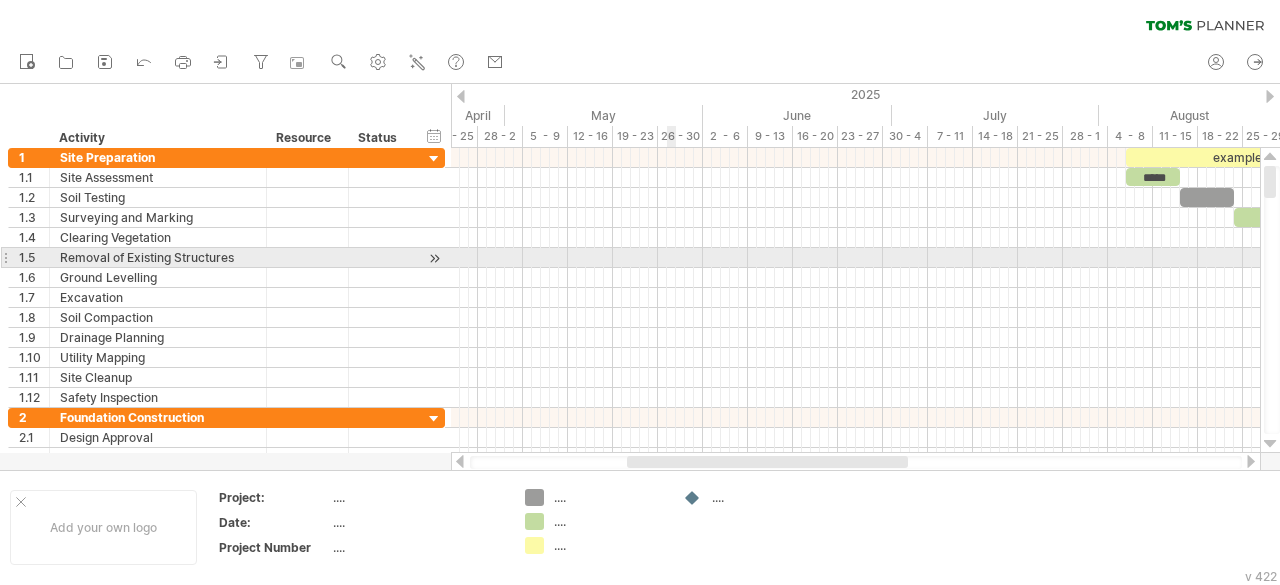 click at bounding box center (855, 258) 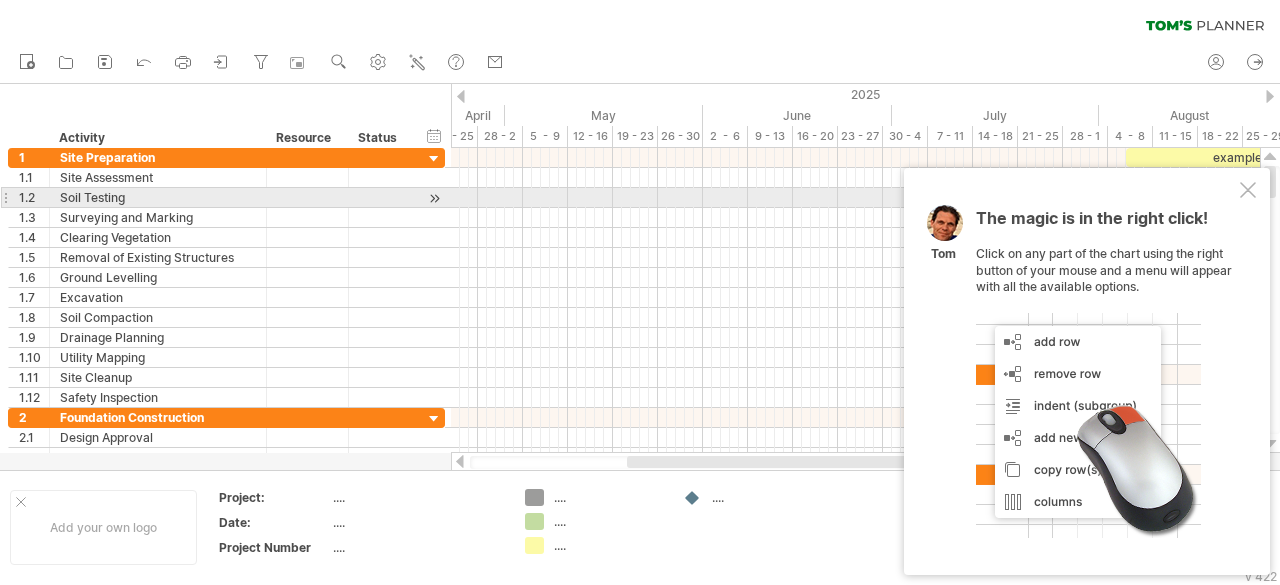 click at bounding box center [1248, 190] 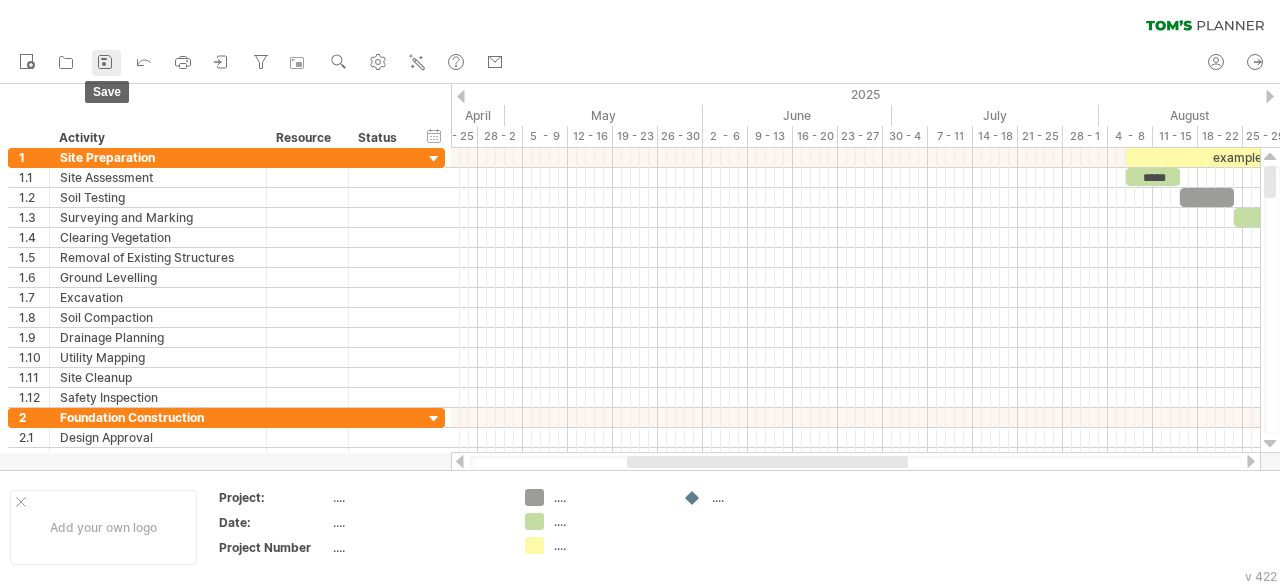 click 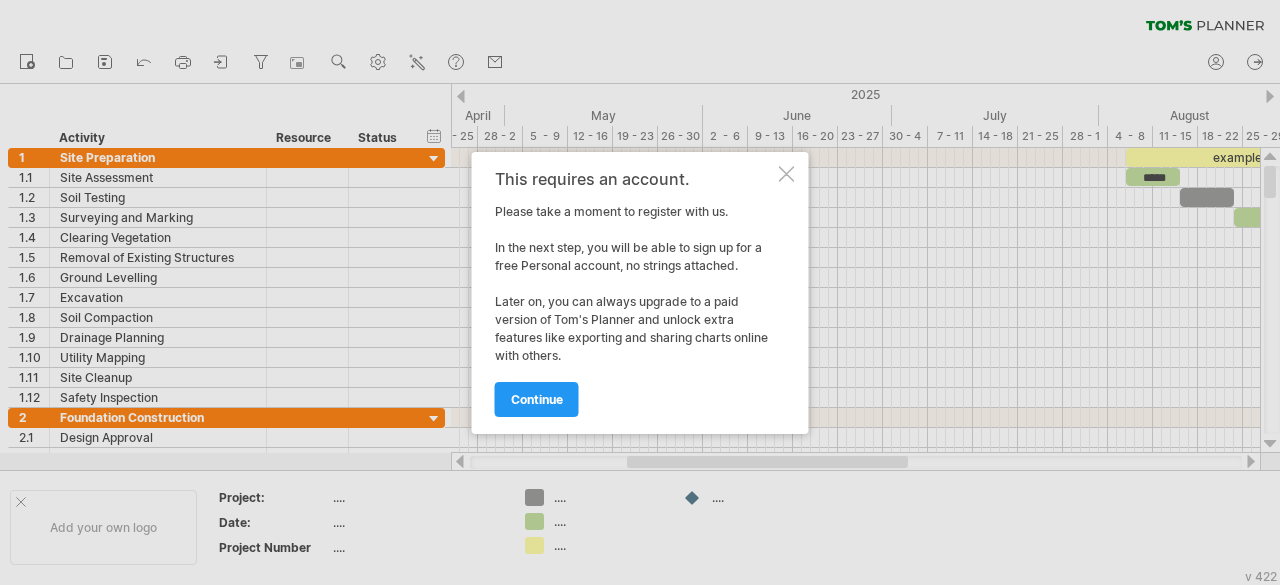 click at bounding box center [787, 174] 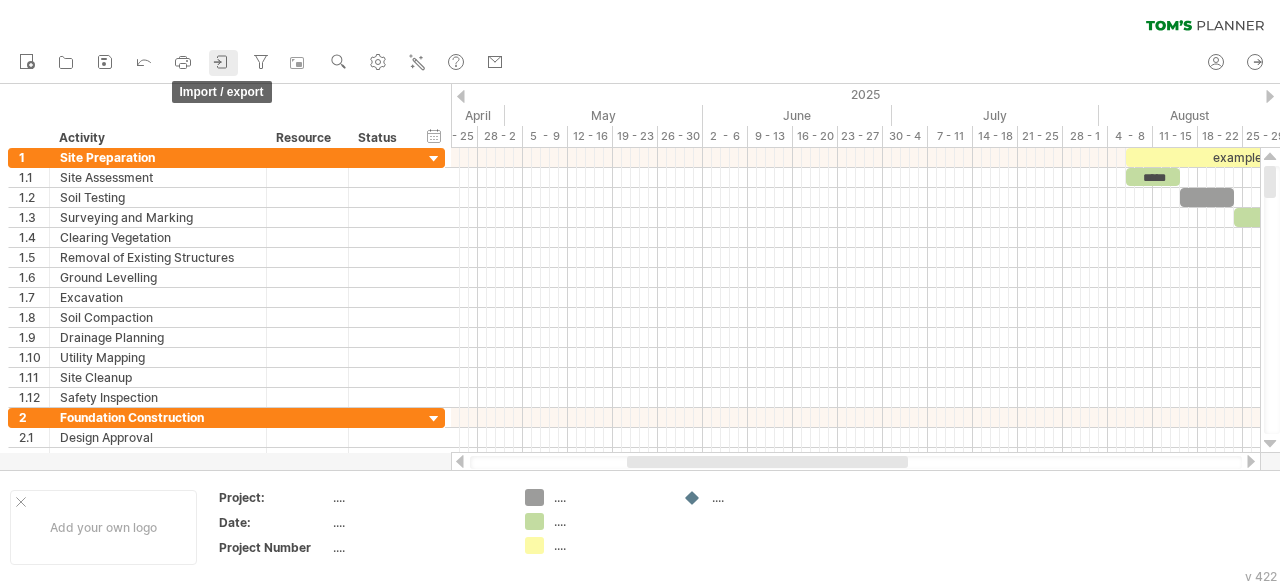 click 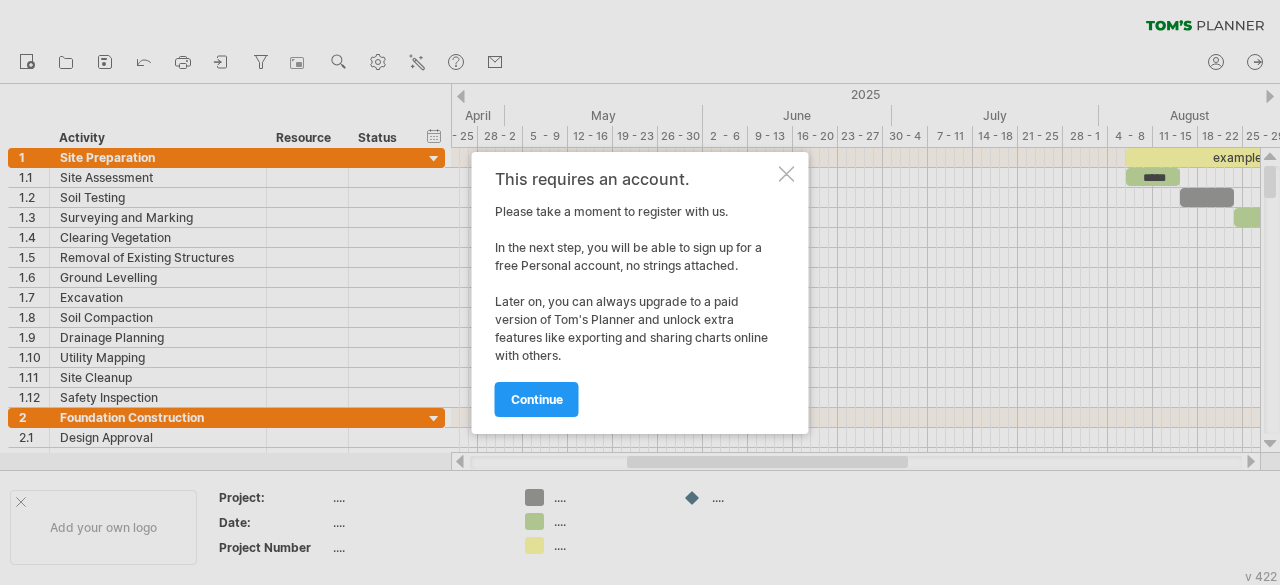 click at bounding box center [787, 174] 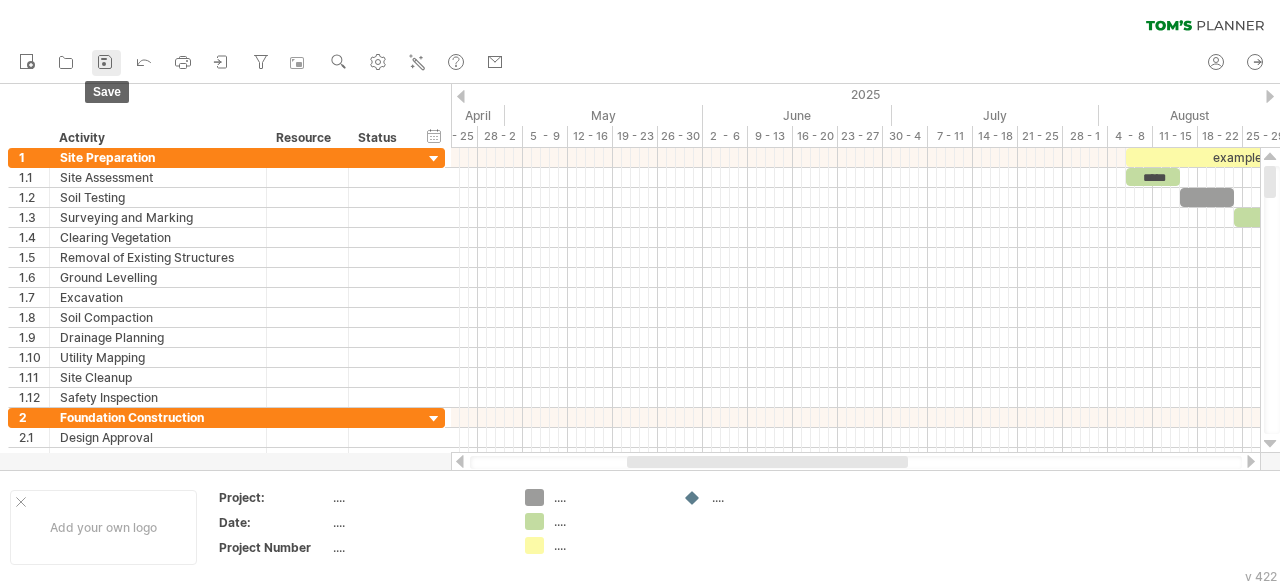 click 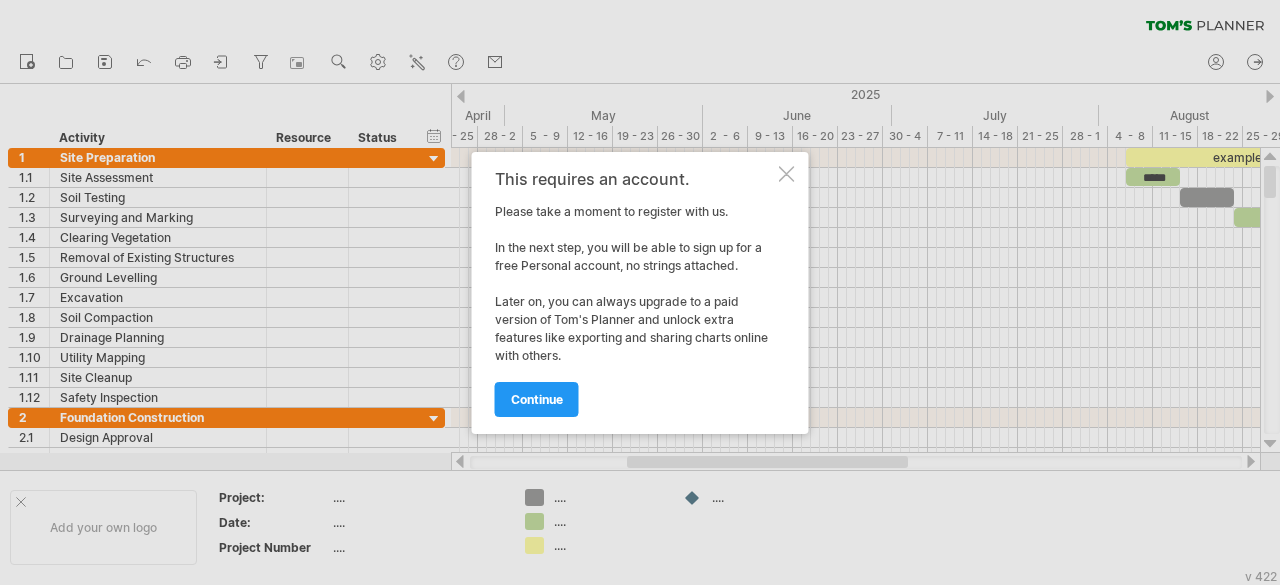 click at bounding box center (787, 174) 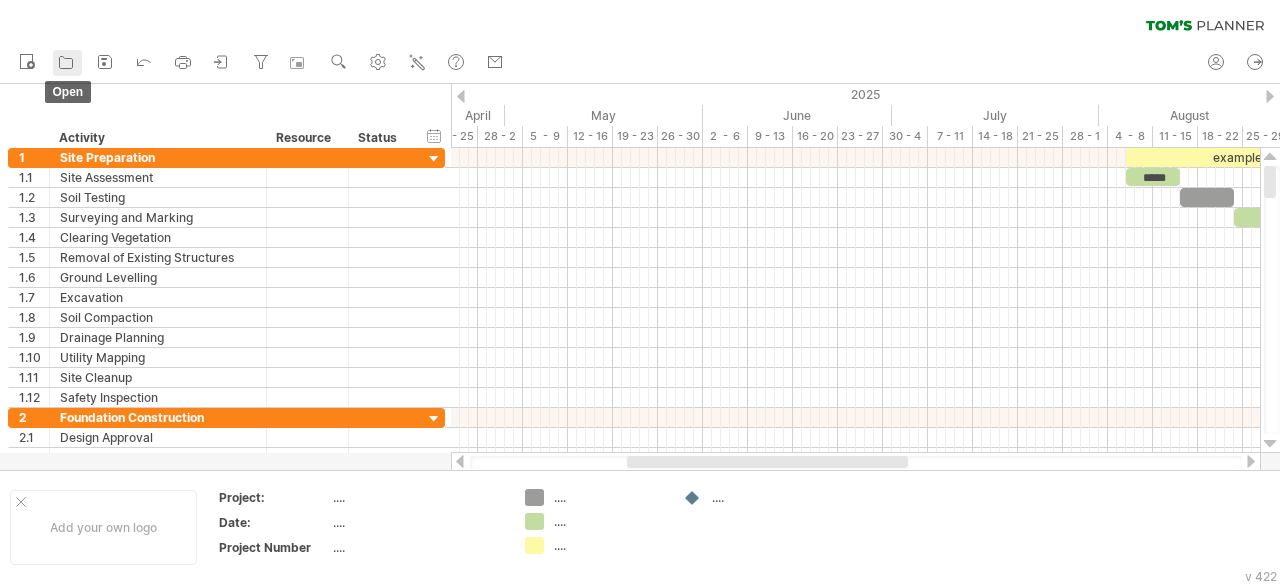 click 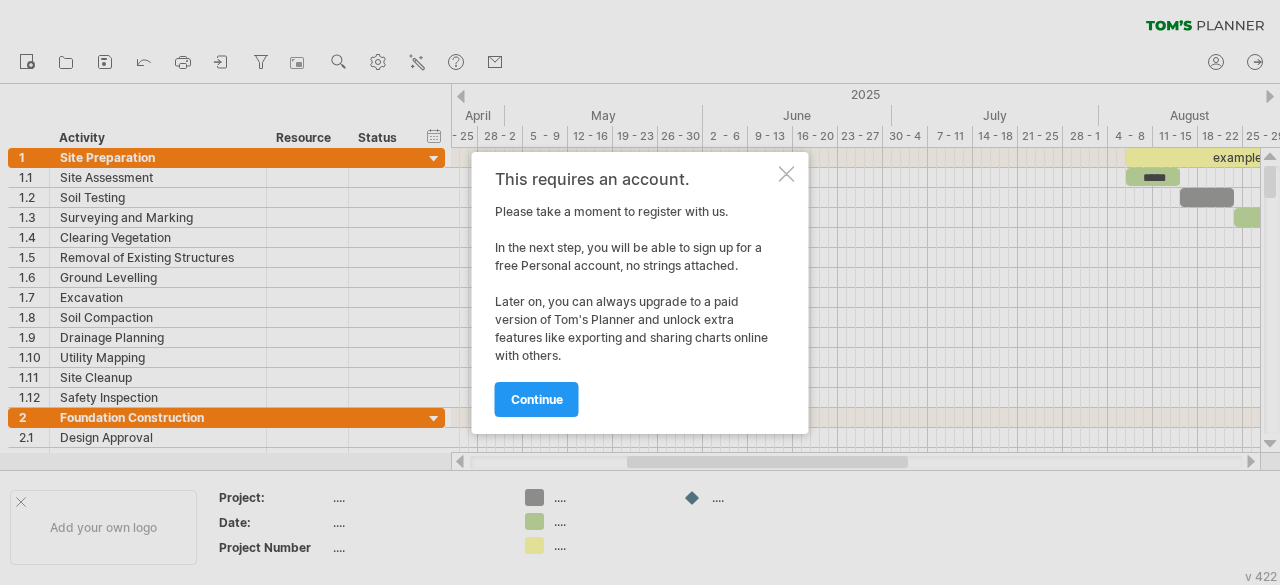 click at bounding box center [787, 174] 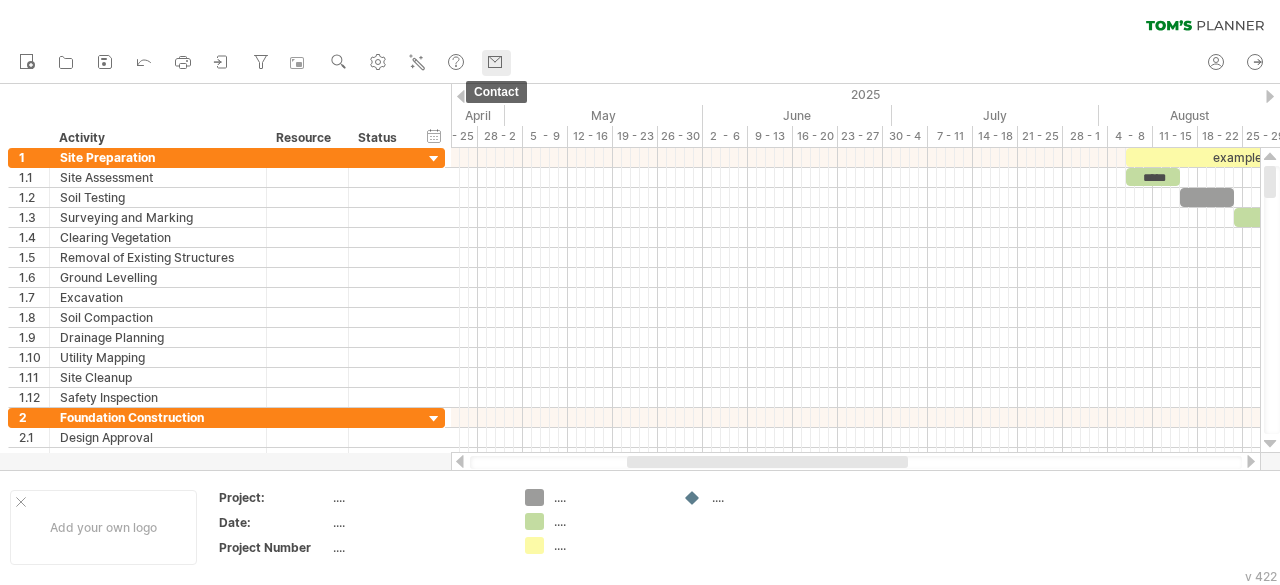 click 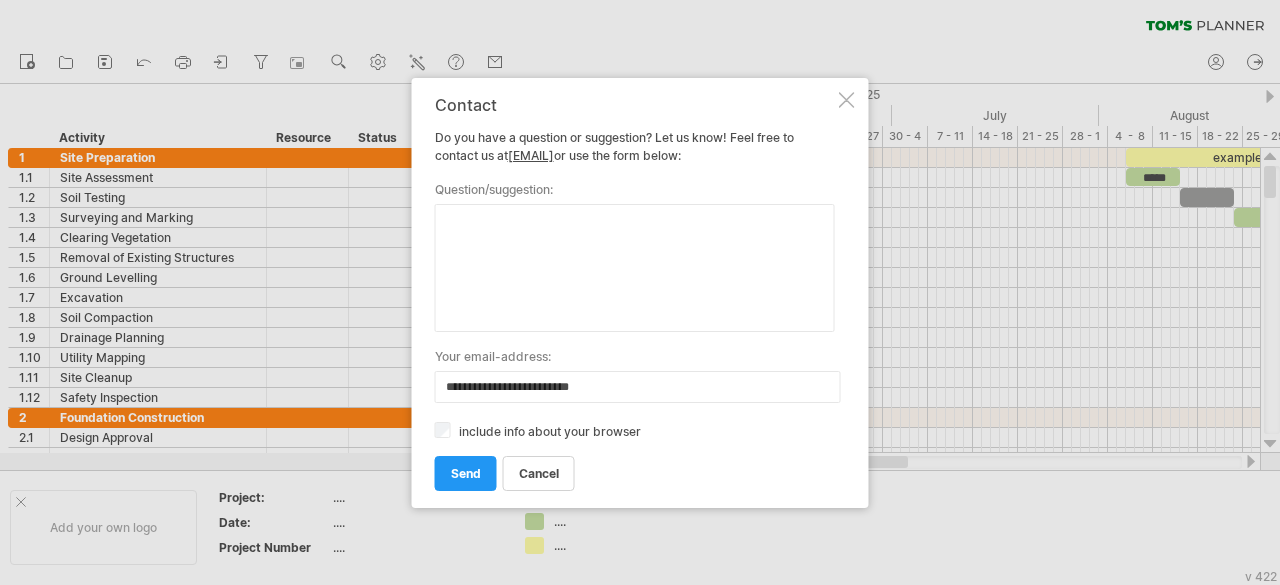 click at bounding box center (847, 100) 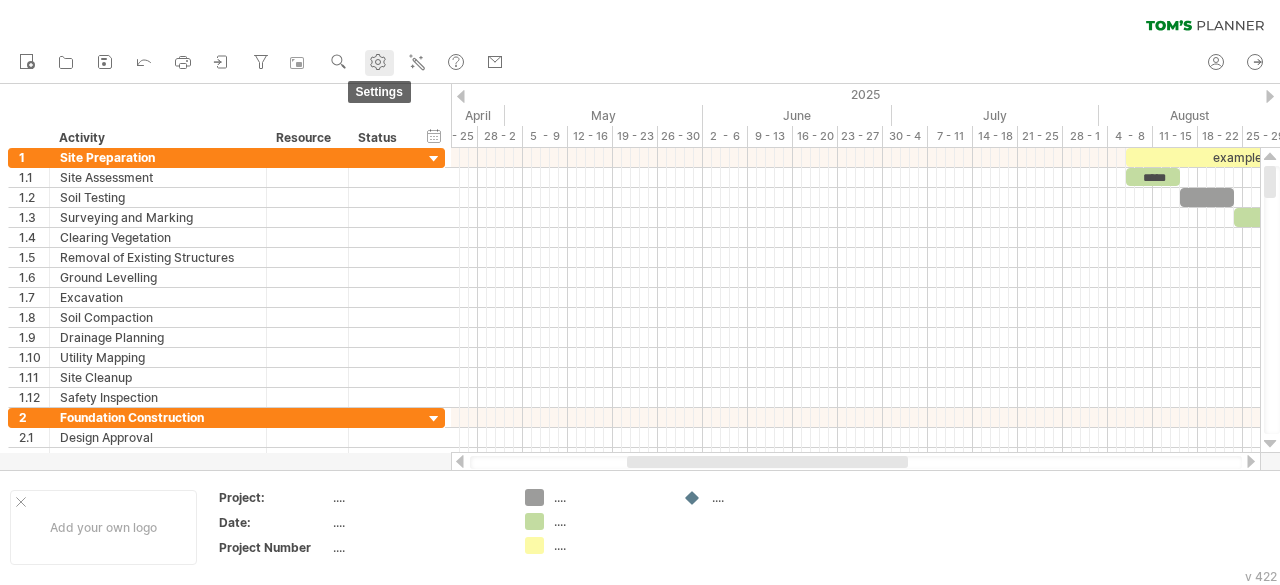 click 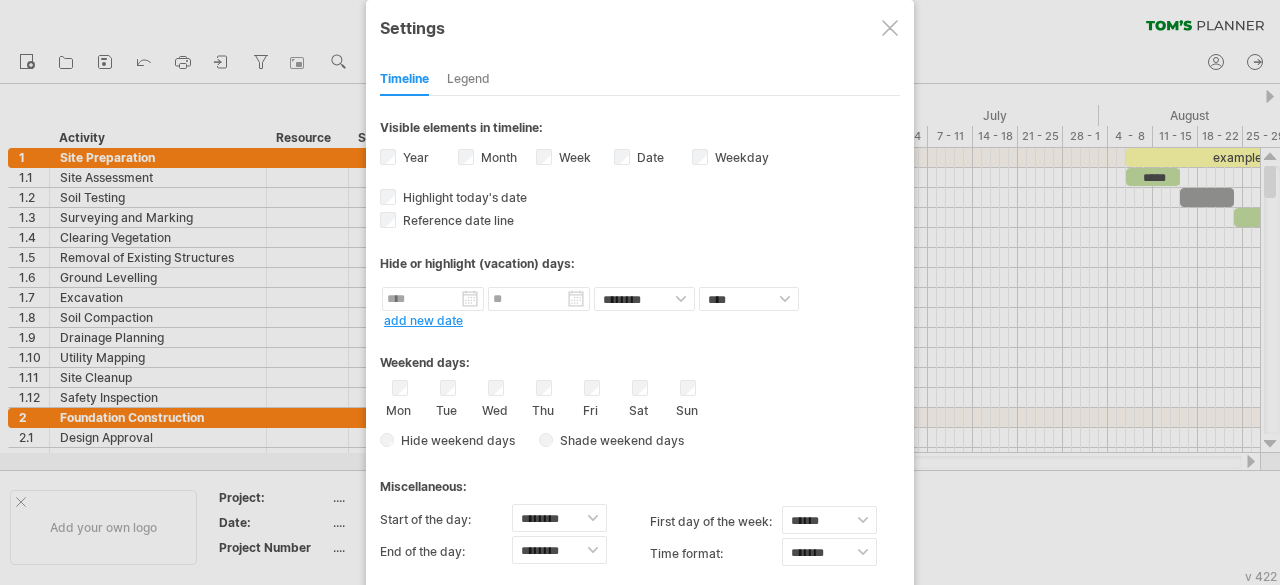click at bounding box center (640, 292) 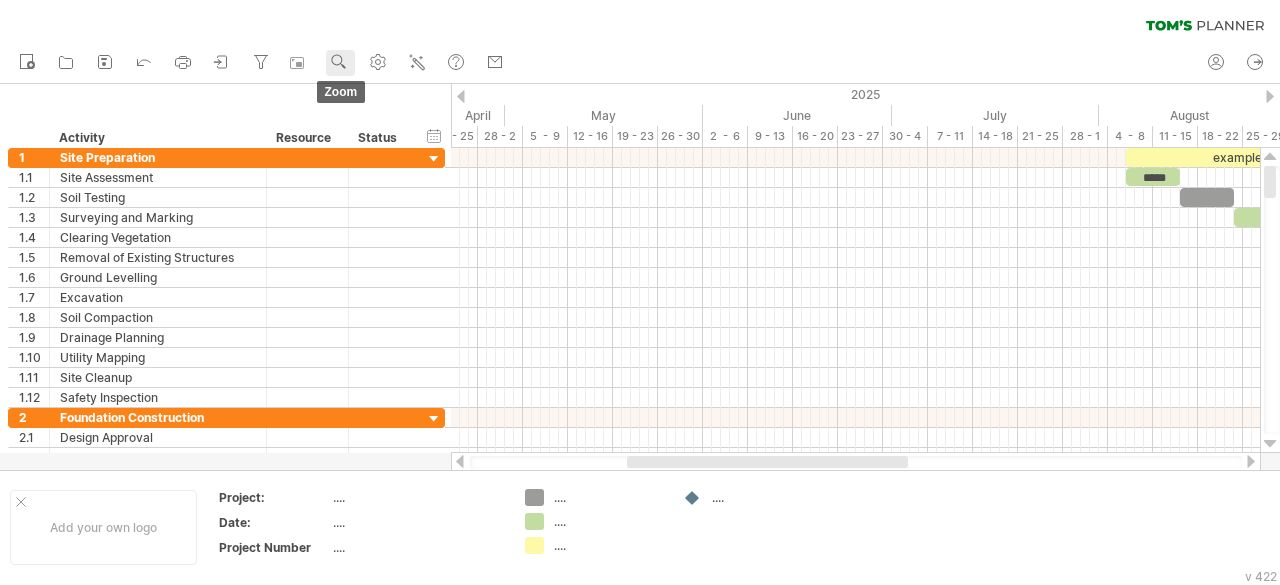 click 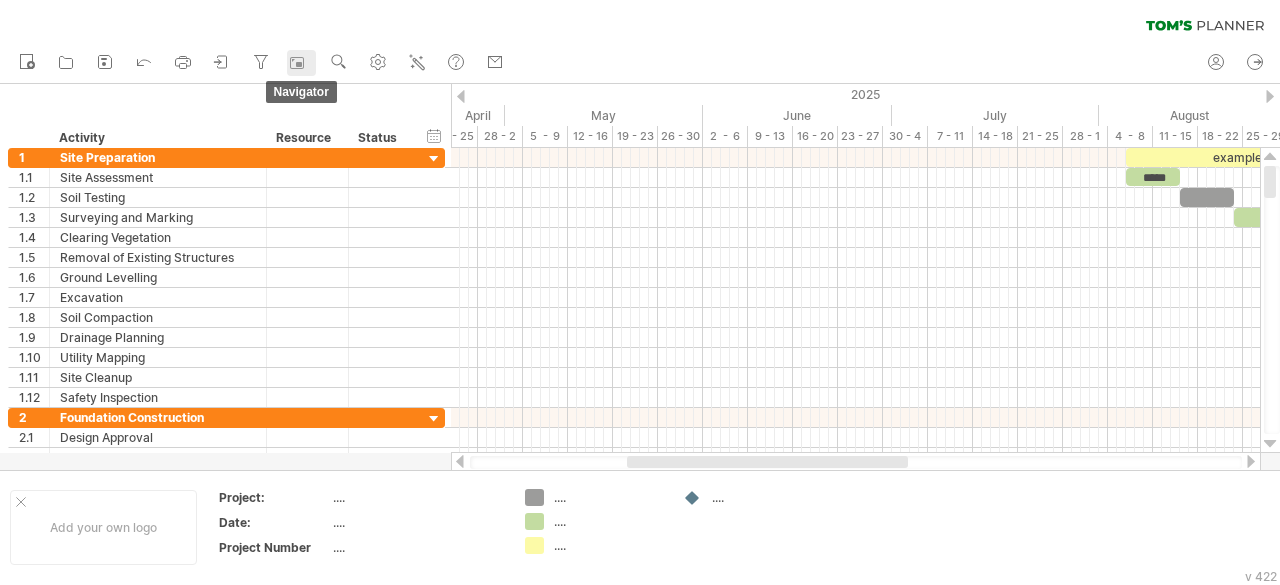 click at bounding box center [300, 63] 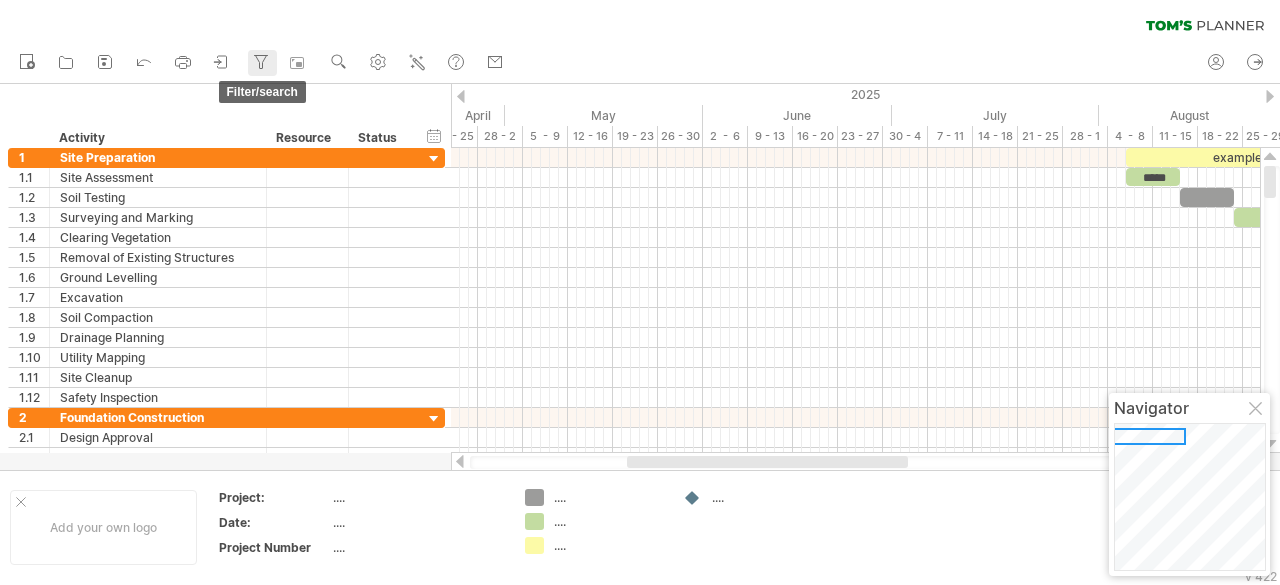 click on "filter/search" at bounding box center (262, 63) 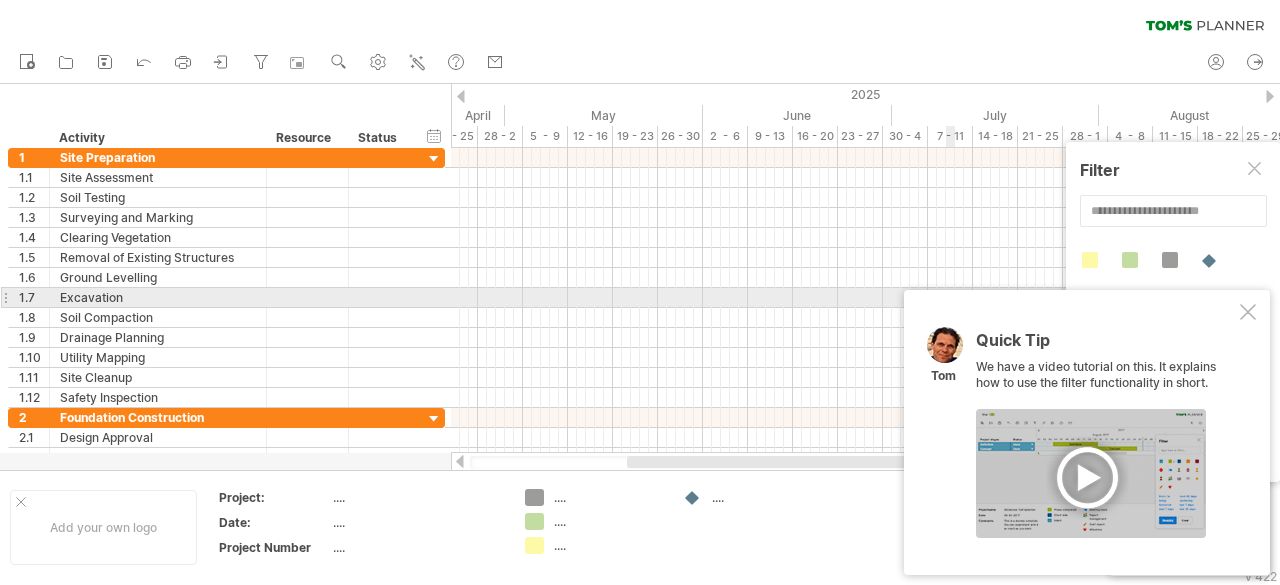 click on "Quick Tip We have a video tutorial on this. It explains how to use the filter functionality in short.   [NAME]" at bounding box center (1087, 432) 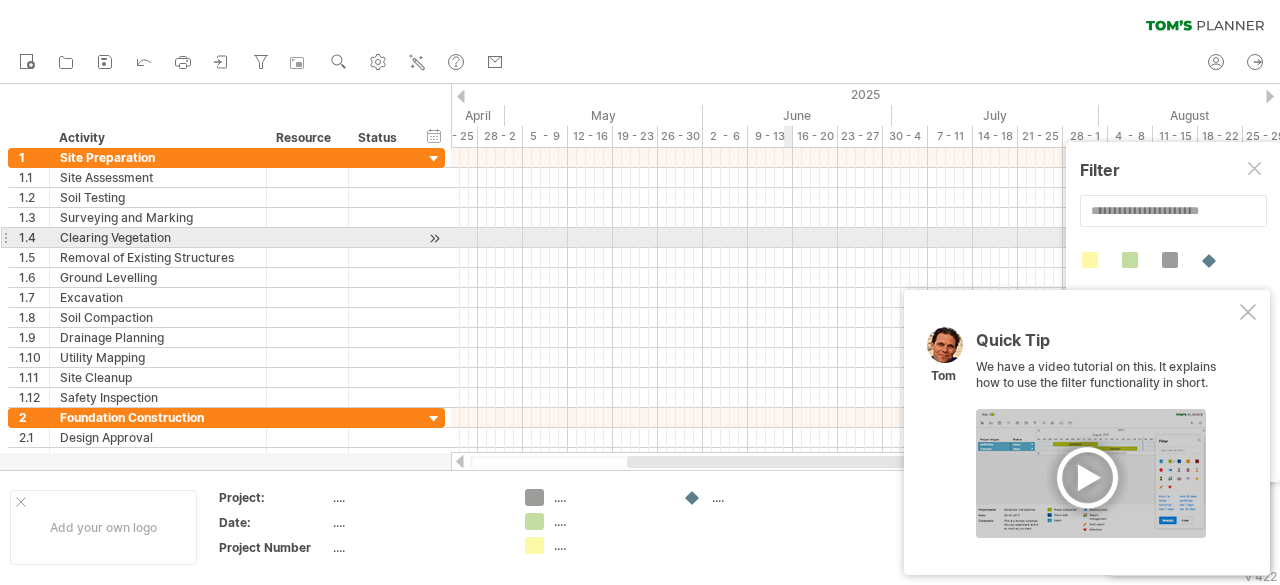 click at bounding box center (855, 238) 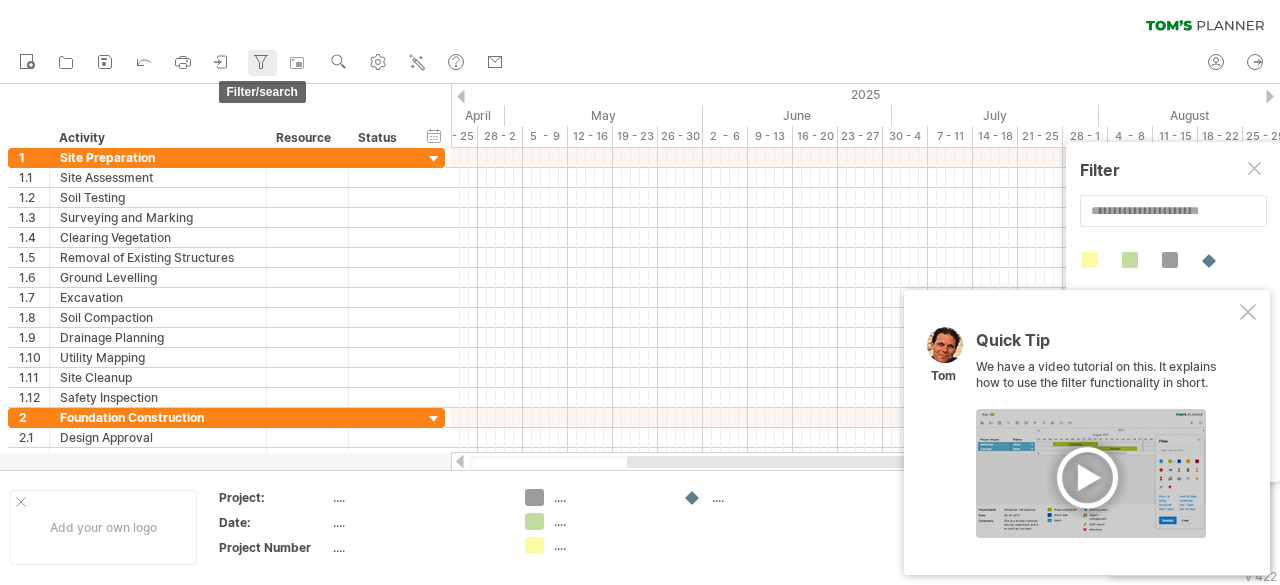 click 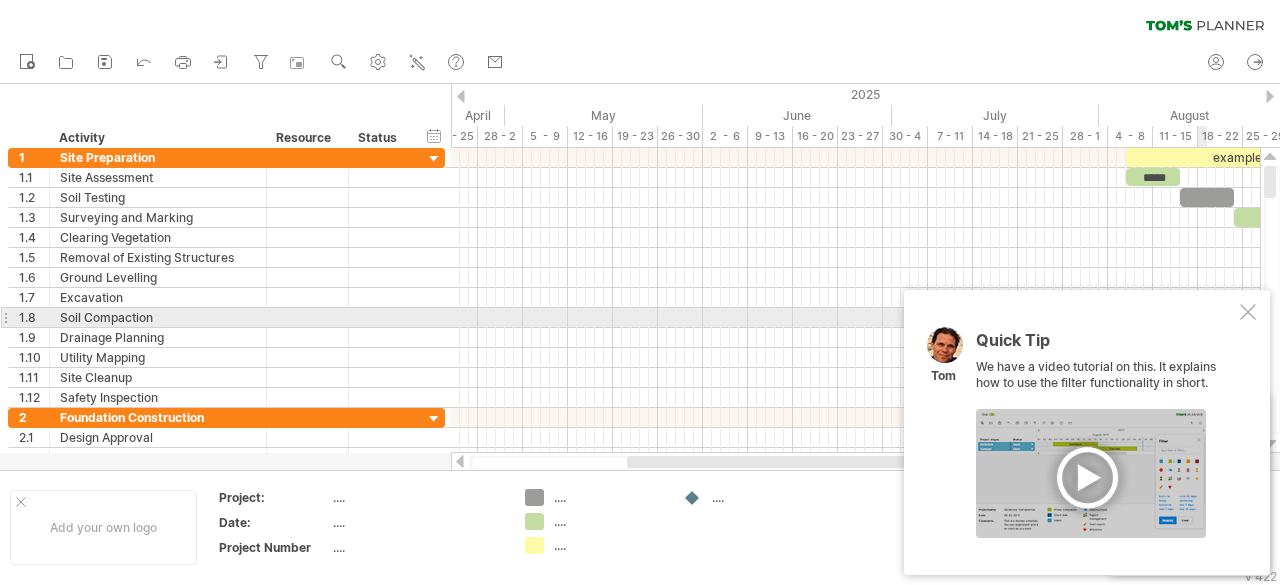 click at bounding box center (1248, 312) 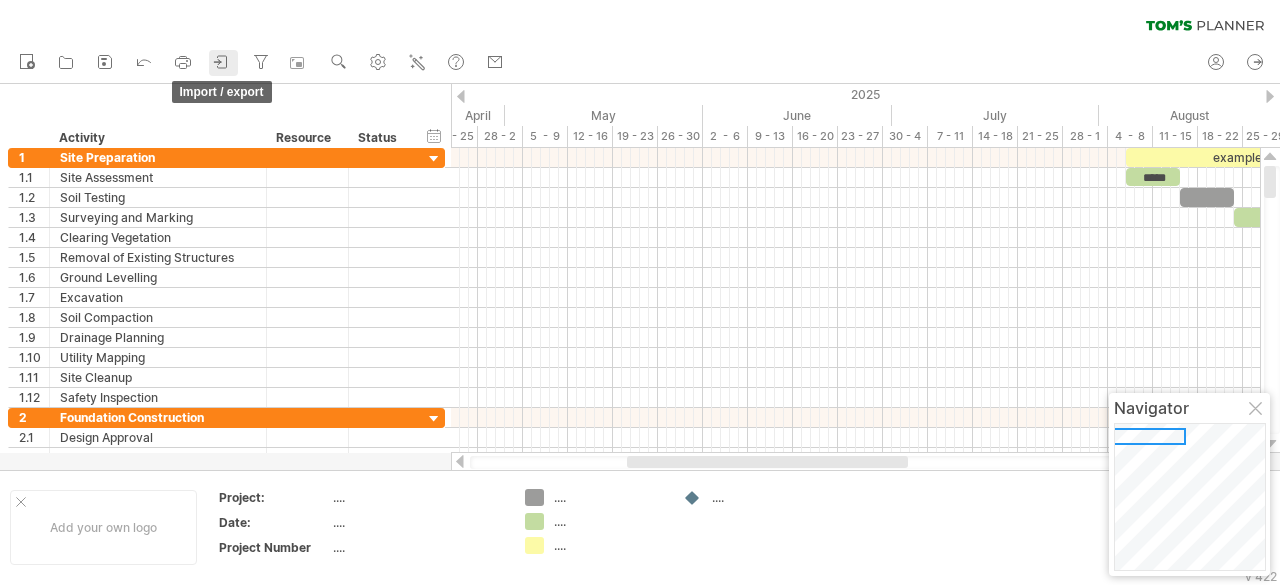 click 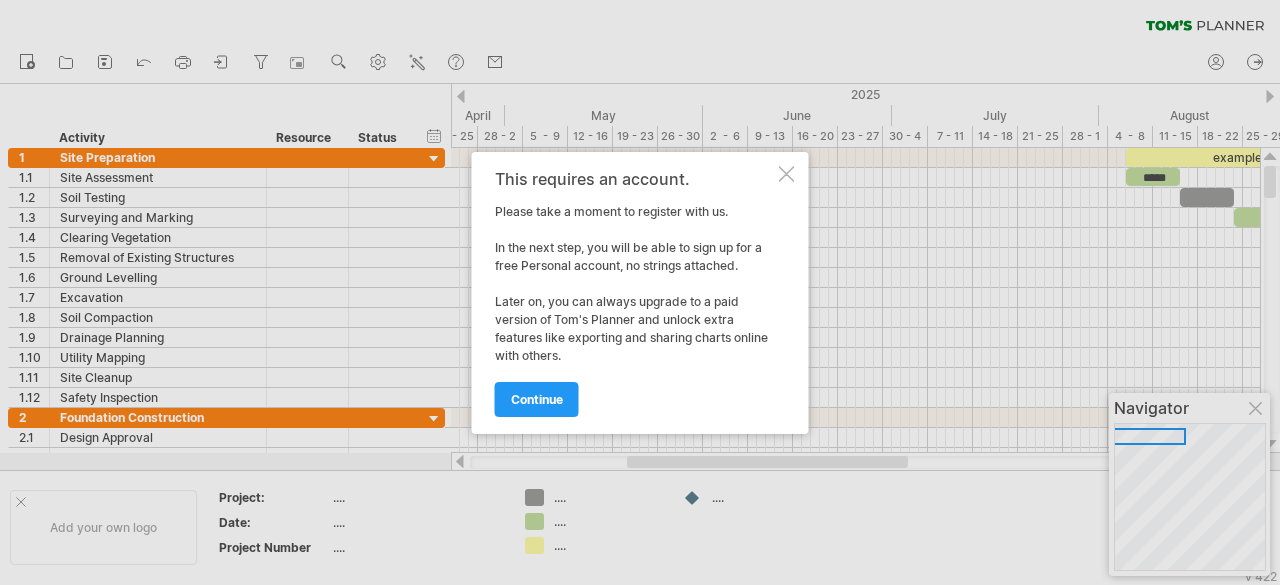 click at bounding box center (787, 174) 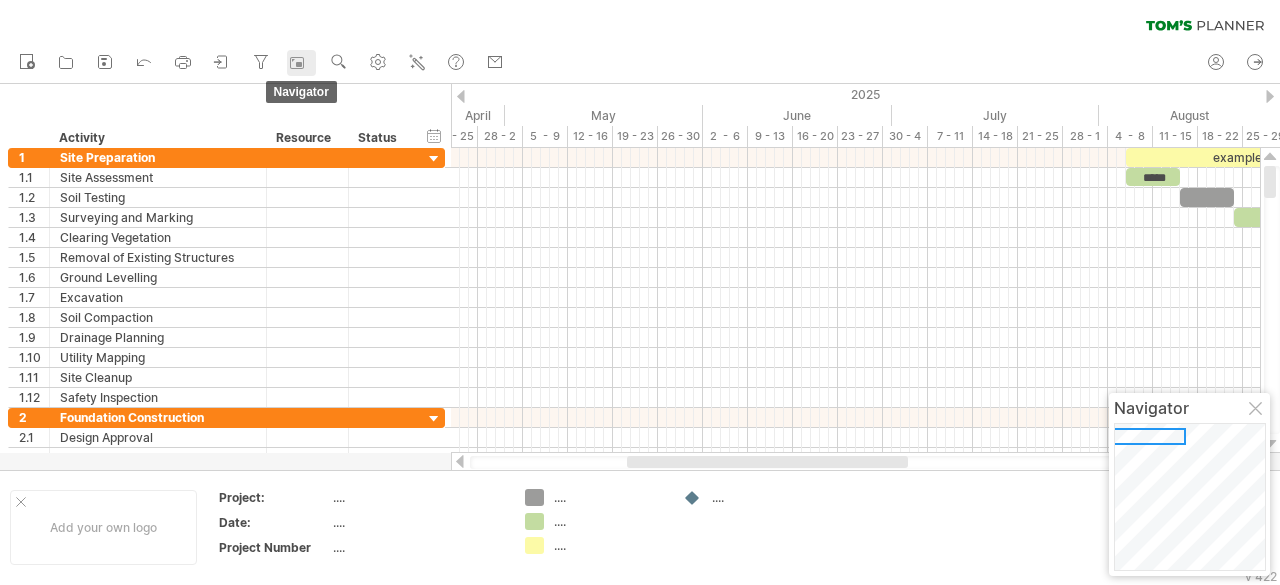 click 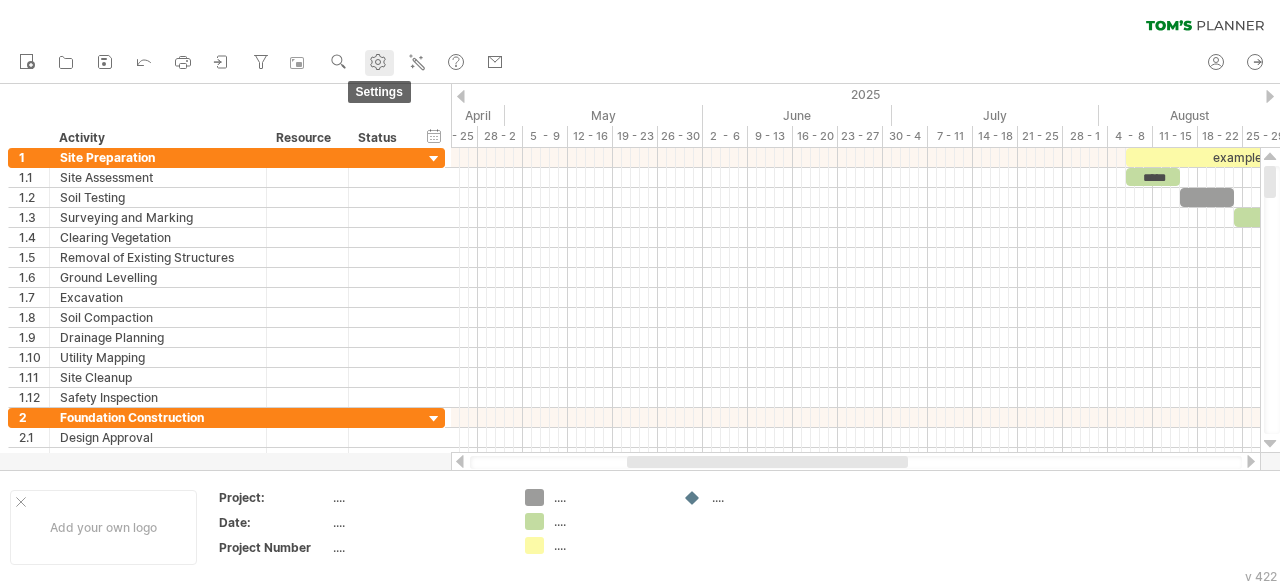 click 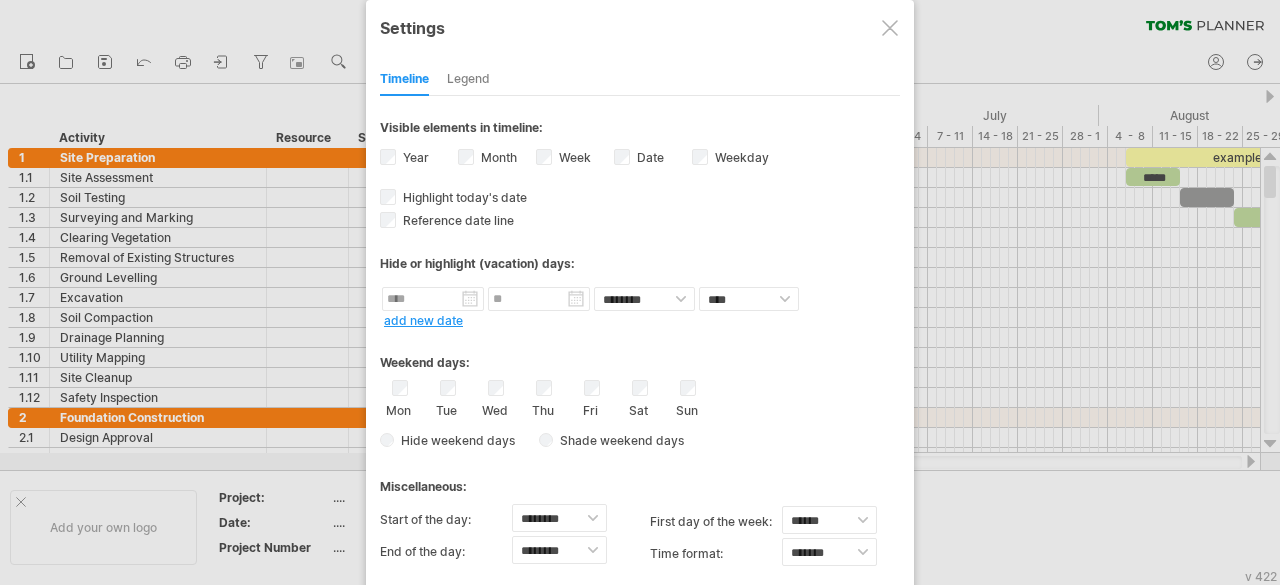 click at bounding box center (640, 292) 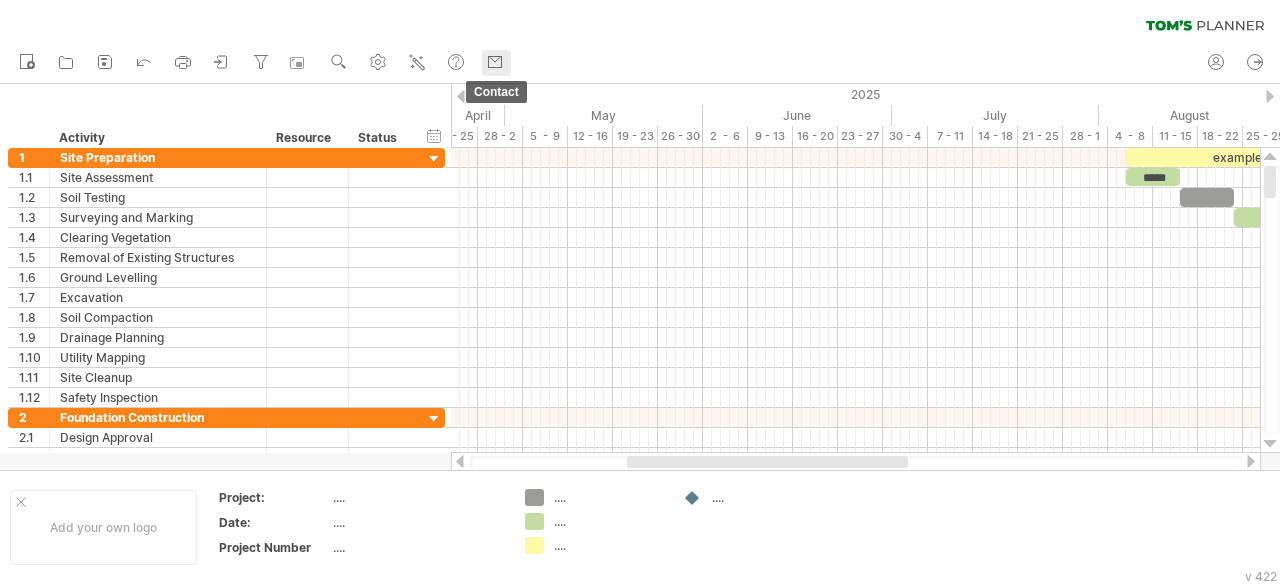 click 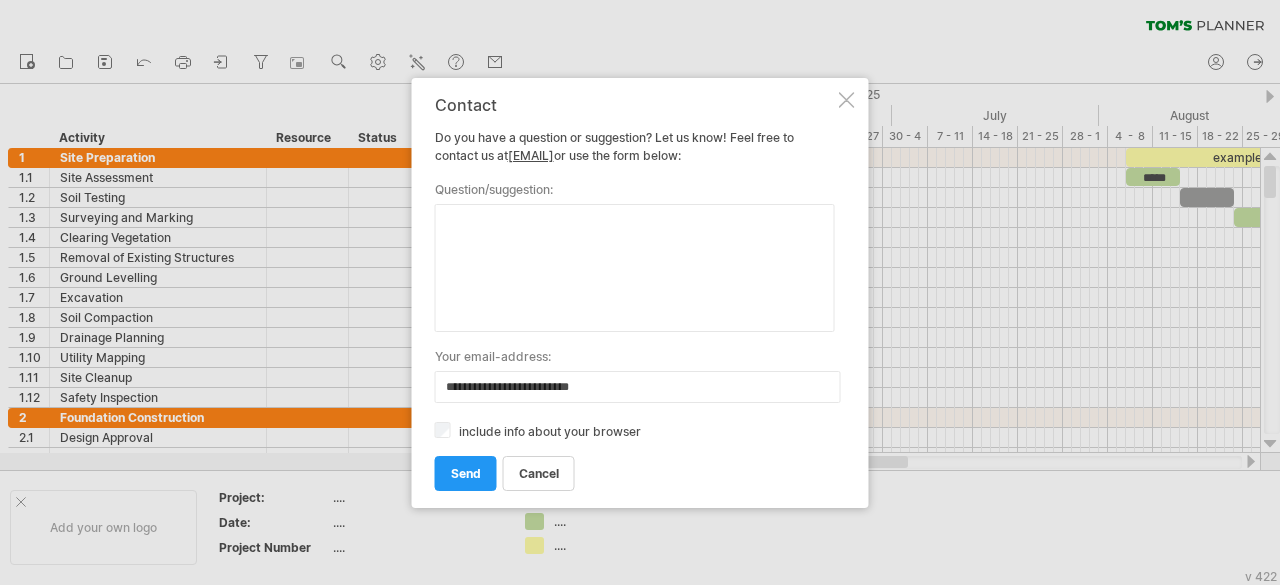 click at bounding box center [640, 292] 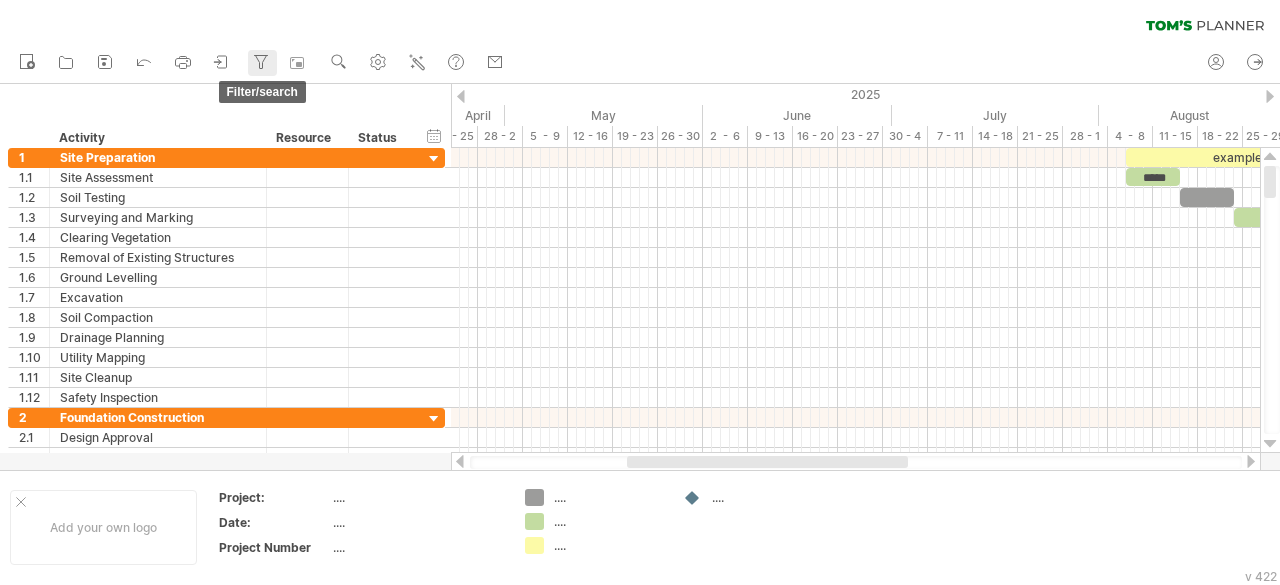 click on "filter/search" at bounding box center [262, 63] 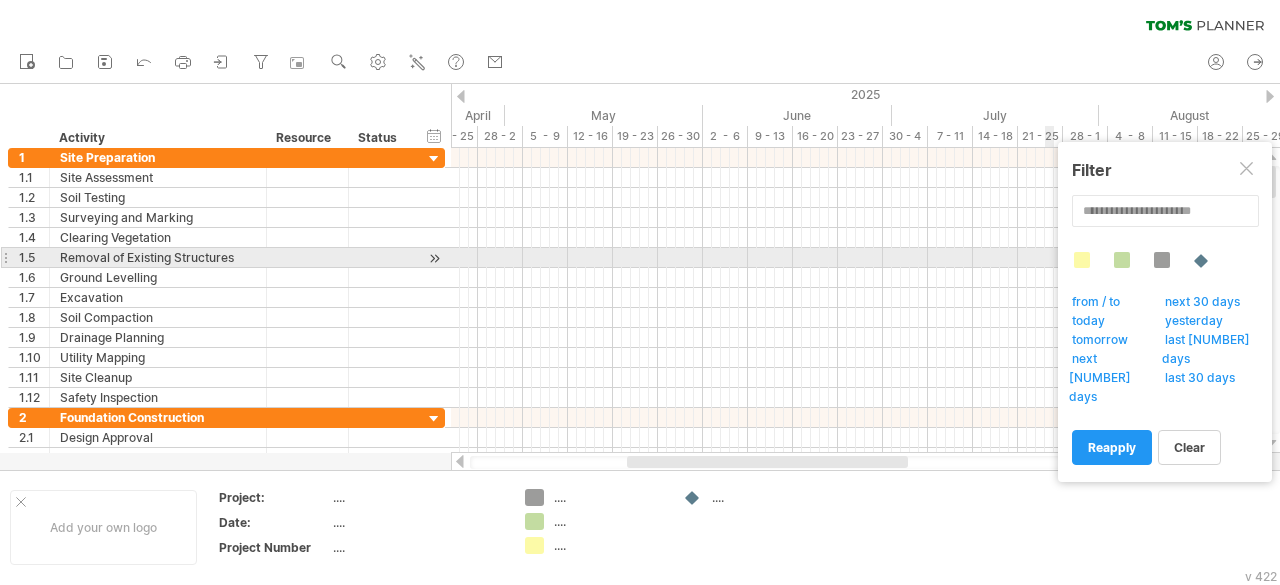click at bounding box center (1172, 271) 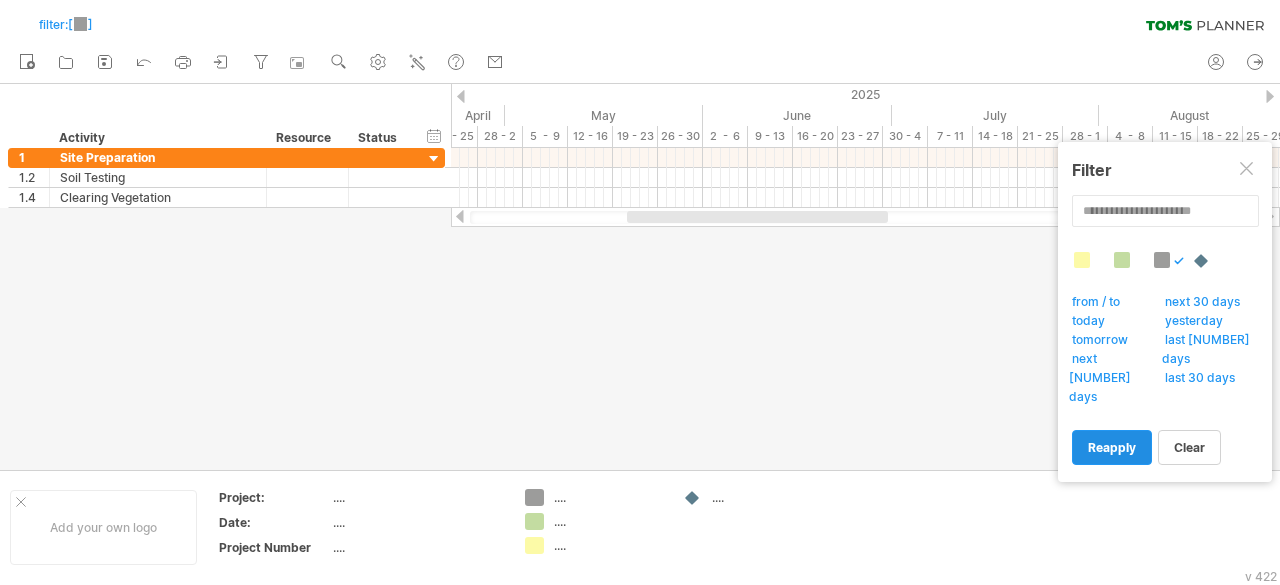 click on "reapply" at bounding box center [1112, 447] 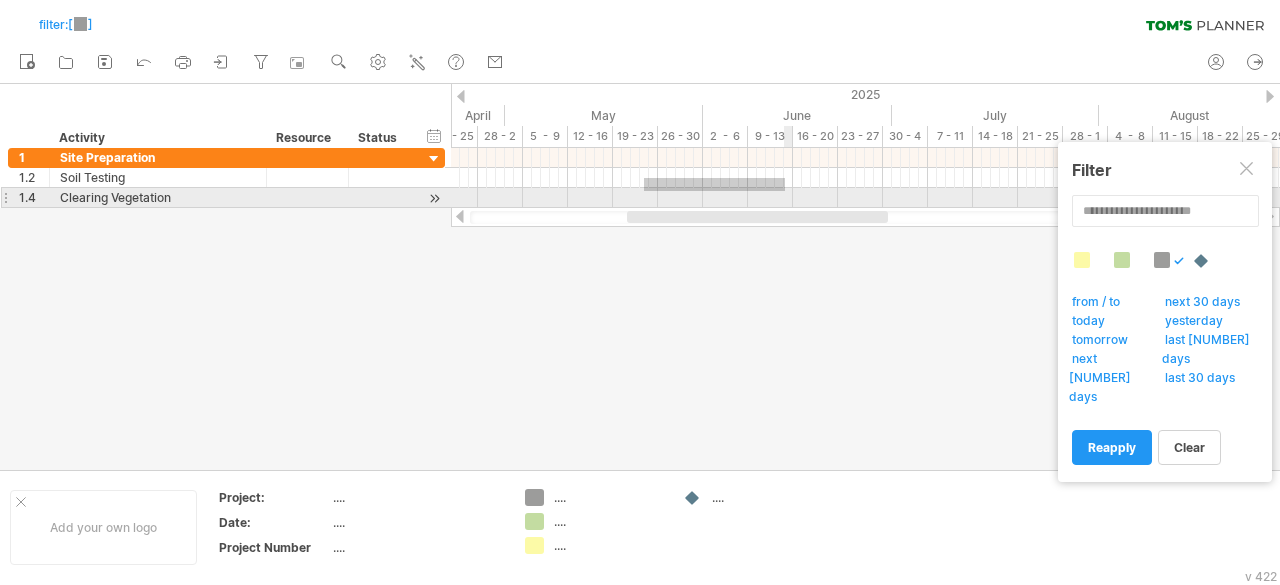 drag, startPoint x: 644, startPoint y: 178, endPoint x: 786, endPoint y: 191, distance: 142.59383 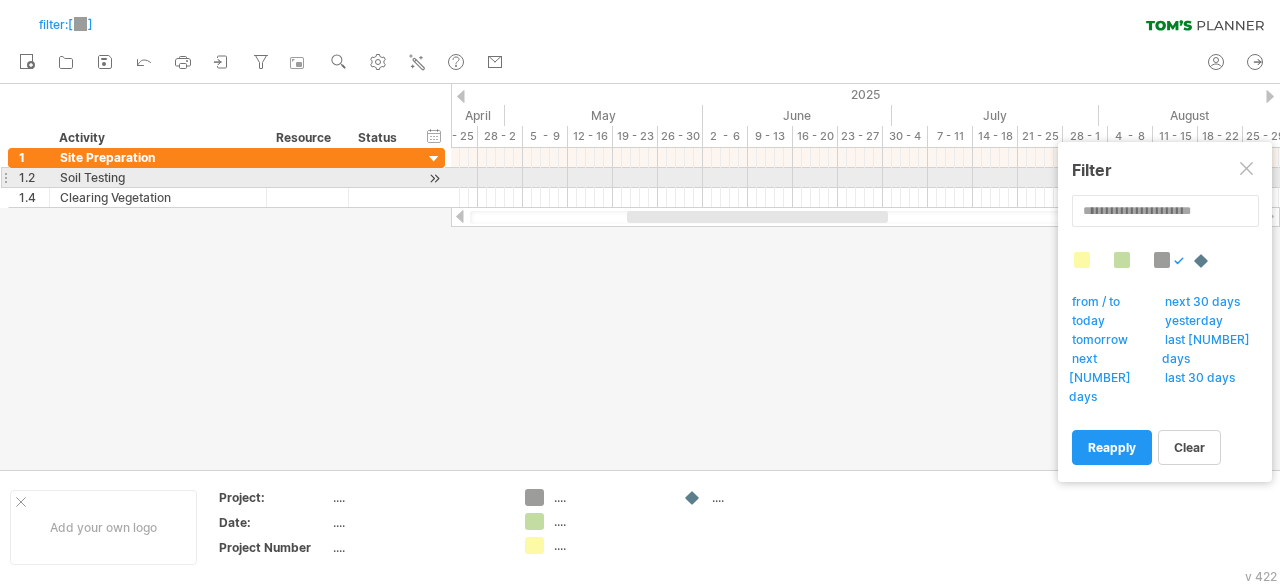 click at bounding box center (1248, 170) 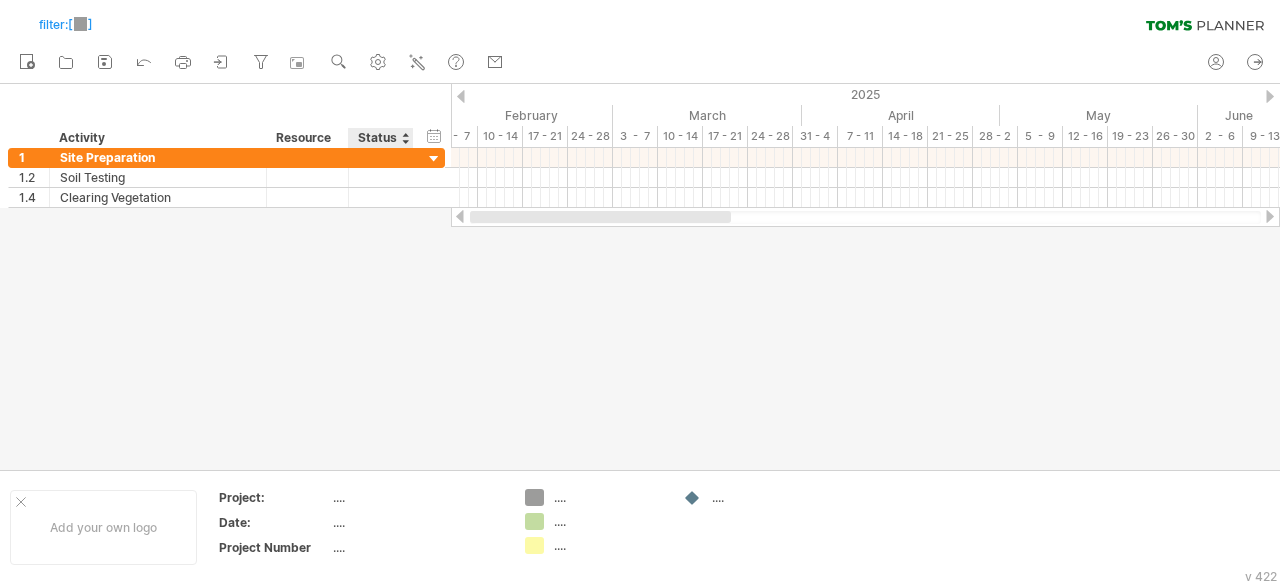 drag, startPoint x: 676, startPoint y: 217, endPoint x: 375, endPoint y: 265, distance: 304.80322 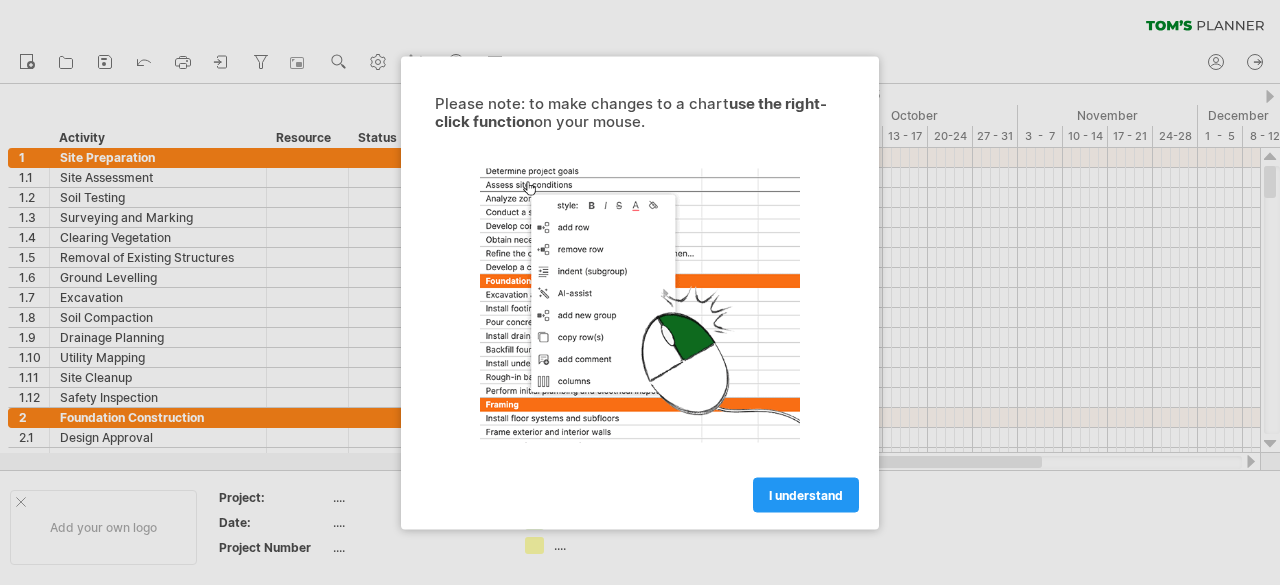 scroll, scrollTop: 0, scrollLeft: 0, axis: both 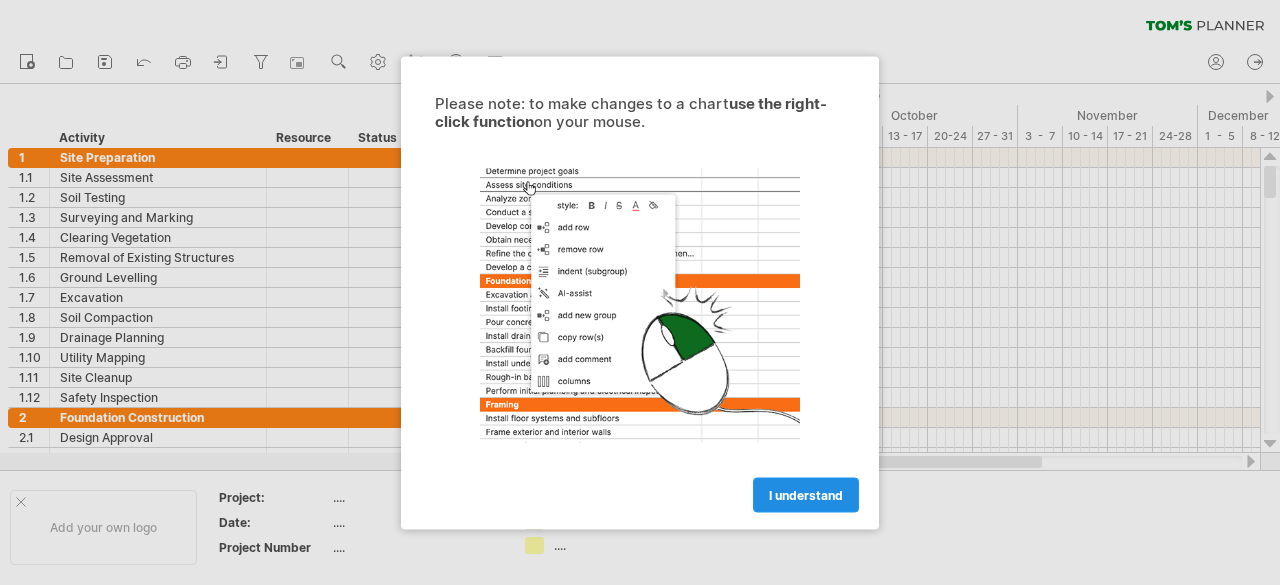click on "I understand" at bounding box center (806, 494) 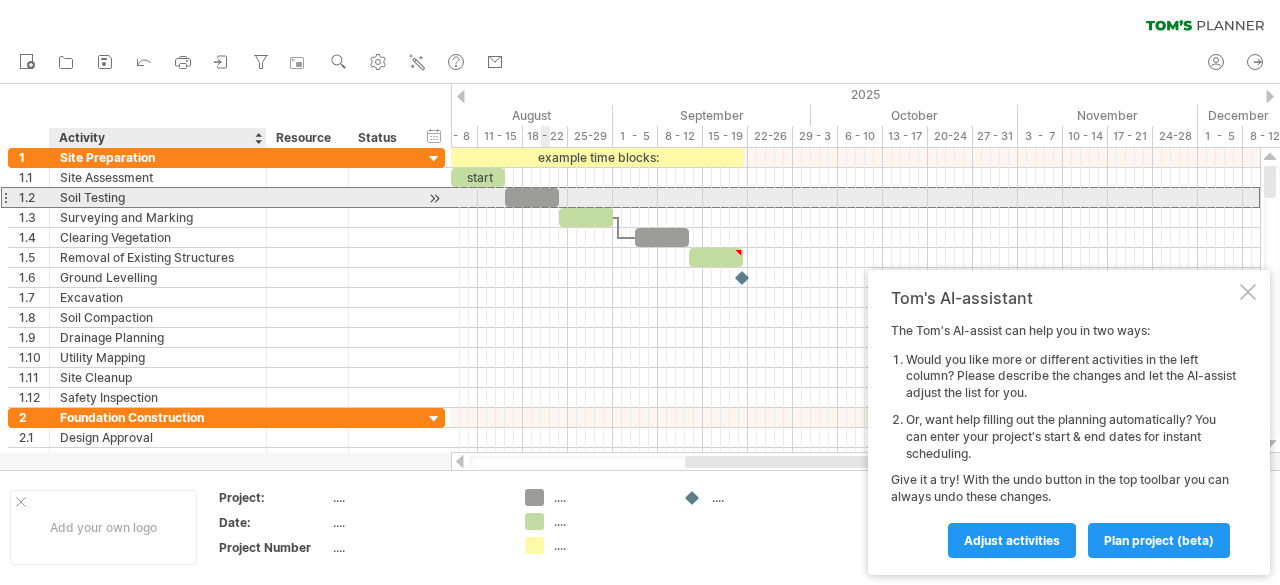 click on "Soil Testing" at bounding box center (158, 197) 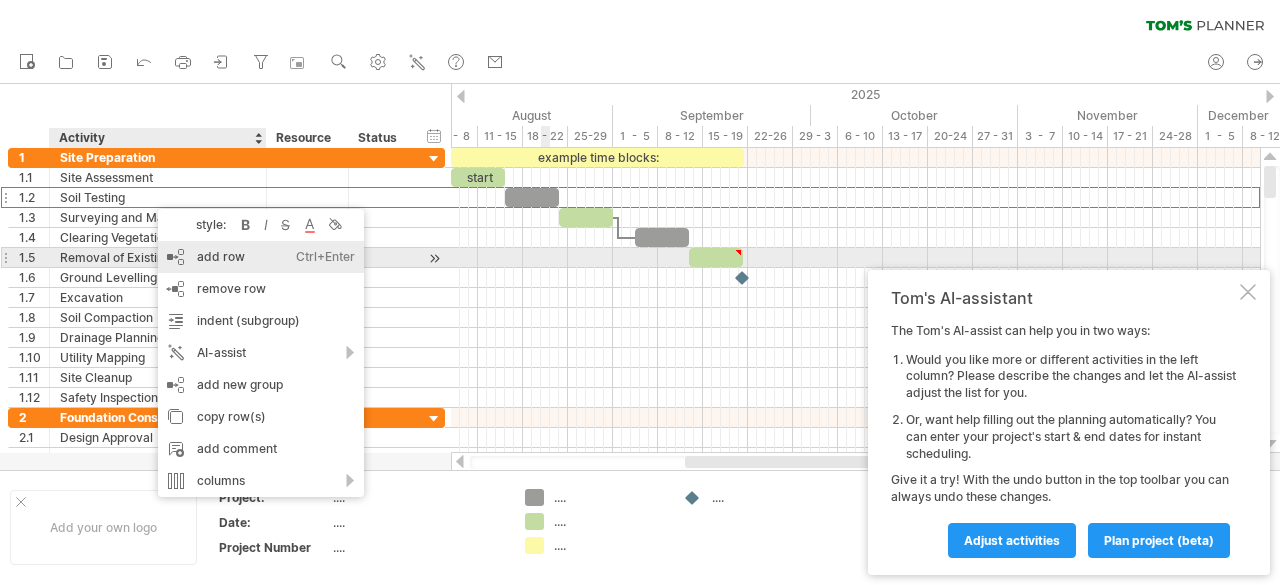 click on "add row Ctrl+Enter Cmd+Enter" at bounding box center (261, 257) 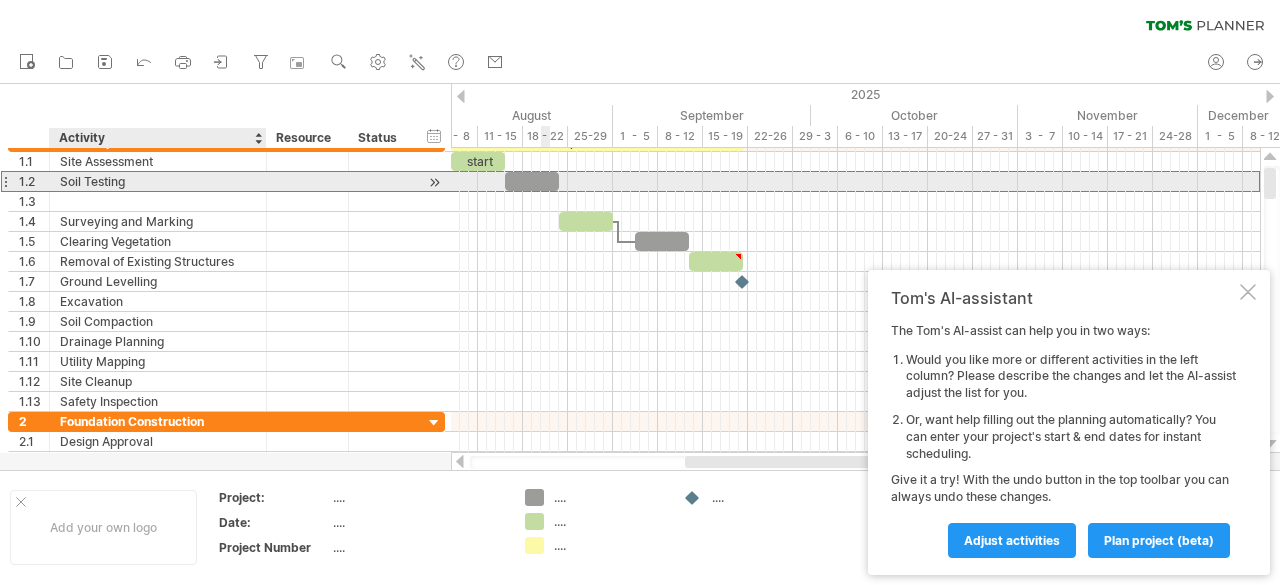 click on "Soil Testing" at bounding box center [158, 181] 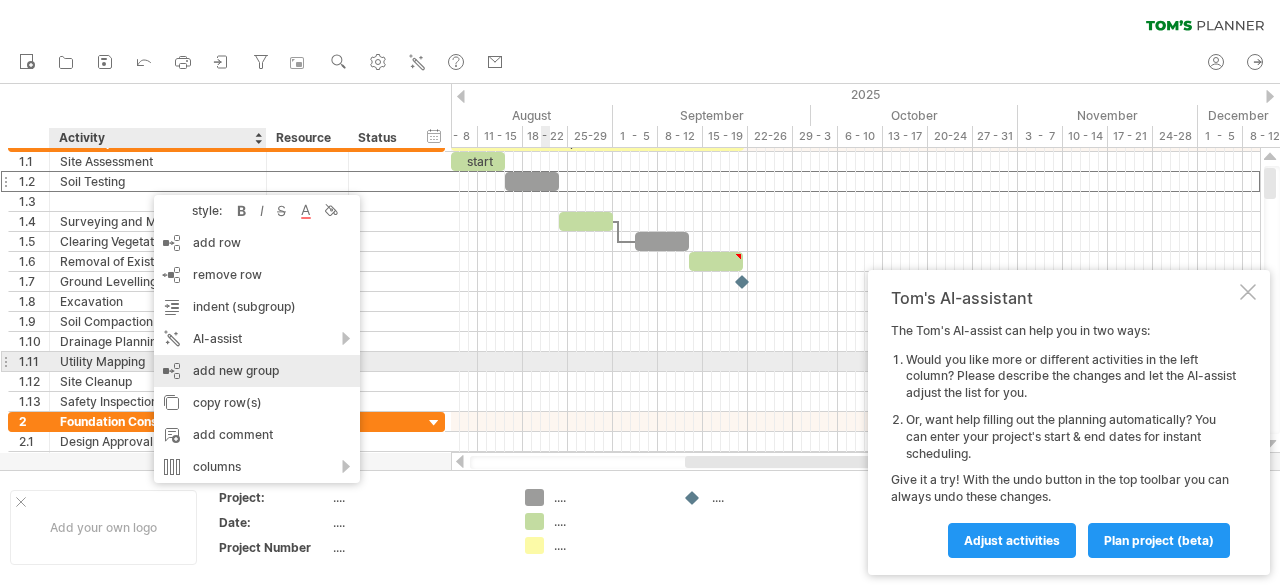 click on "add new group" at bounding box center (257, 371) 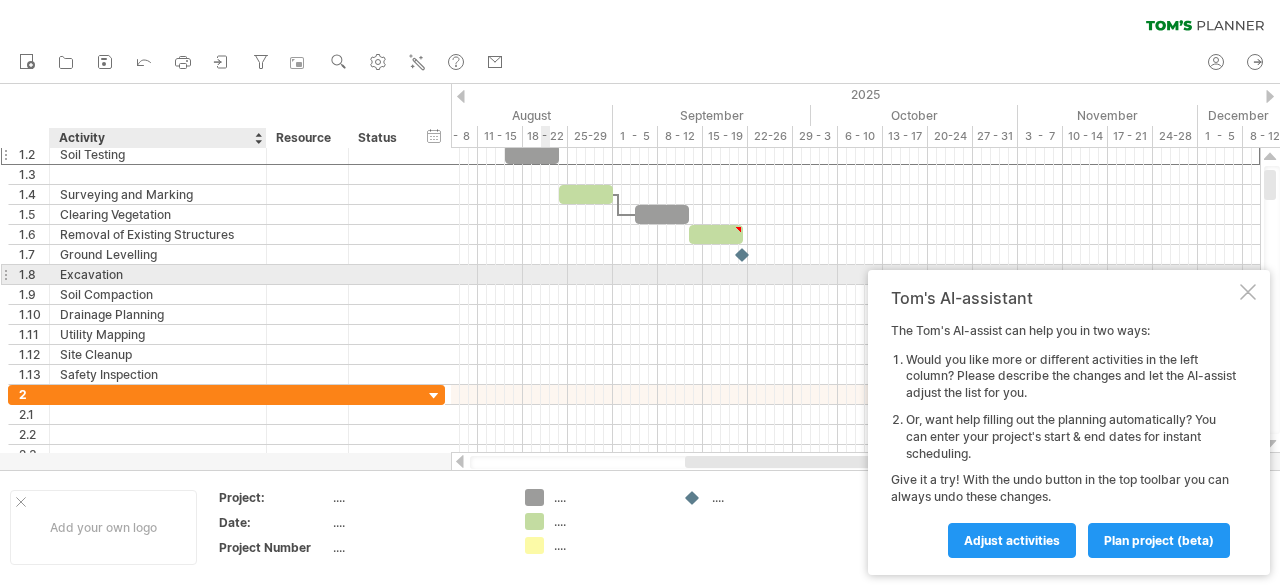 click on "Excavation" at bounding box center [158, 274] 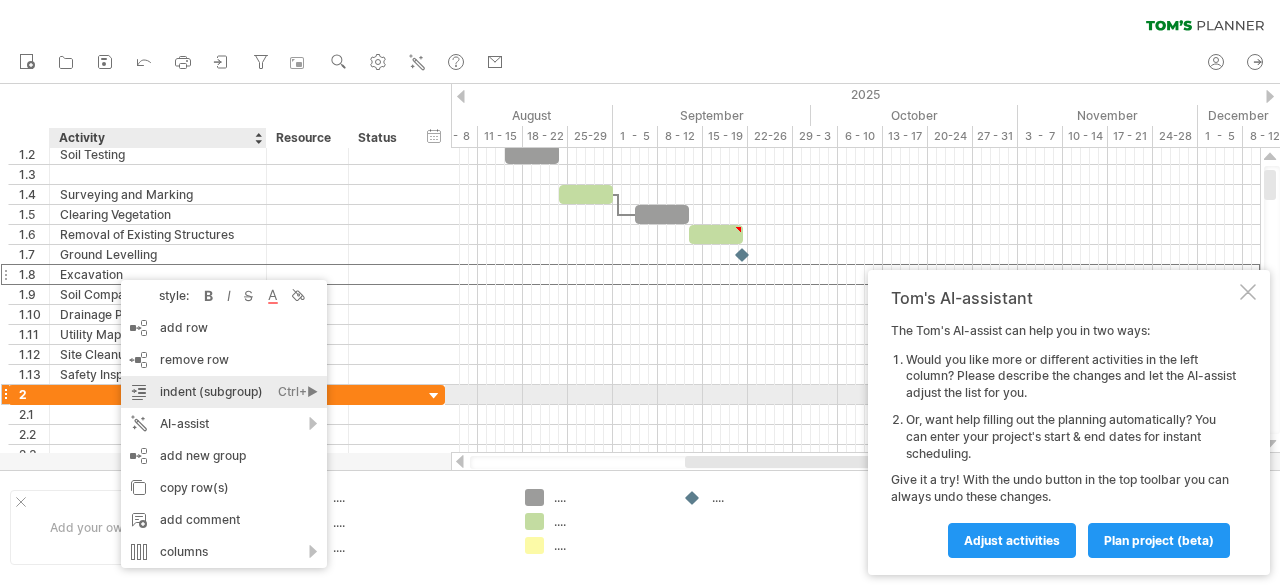 click on "Ctrl+►" at bounding box center (298, 392) 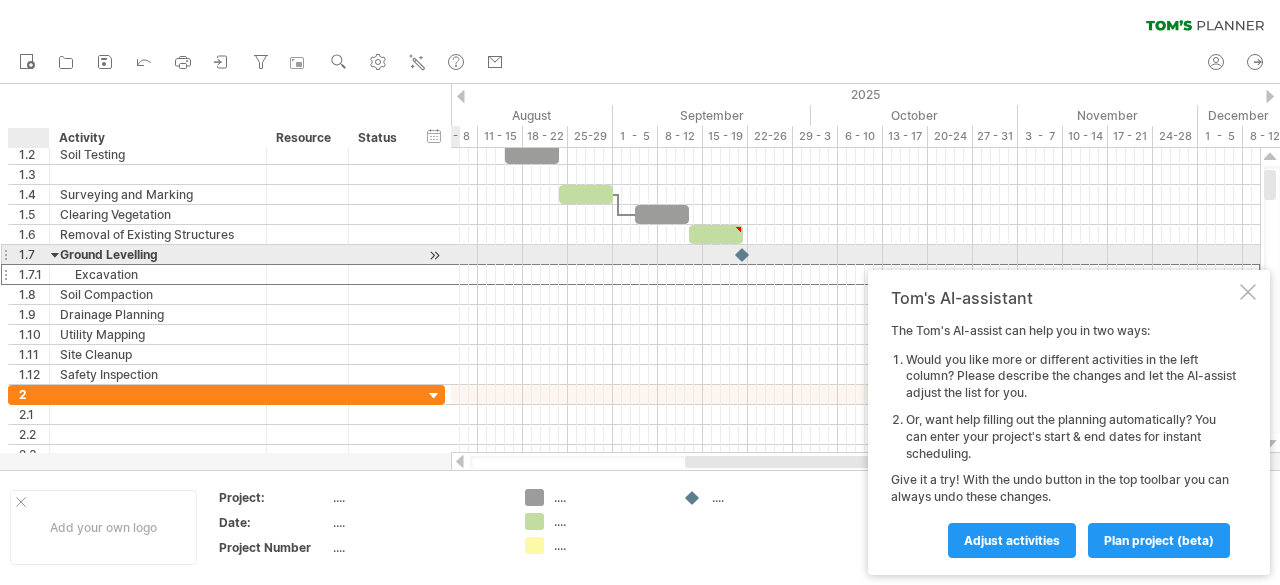 click at bounding box center [55, 254] 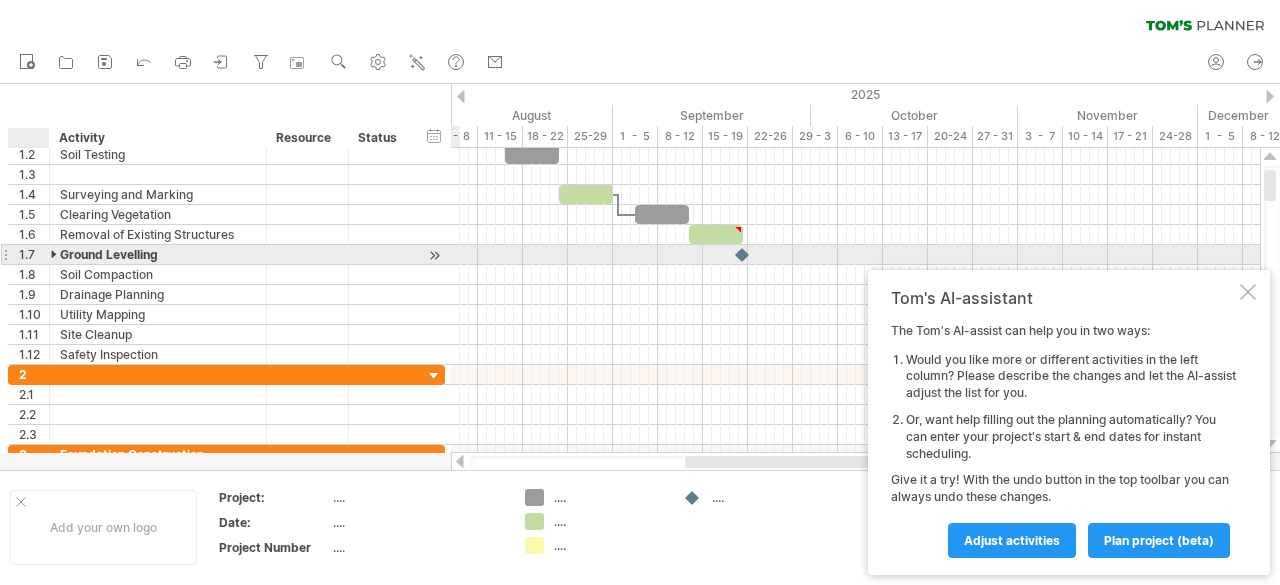 click at bounding box center [55, 254] 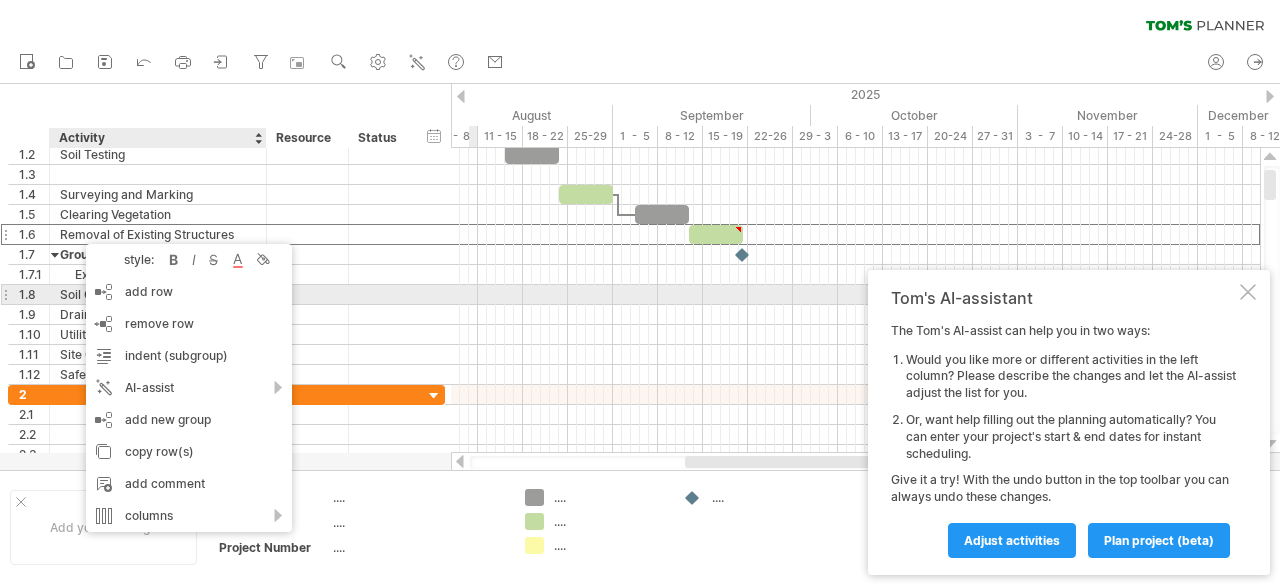 click at bounding box center (855, 295) 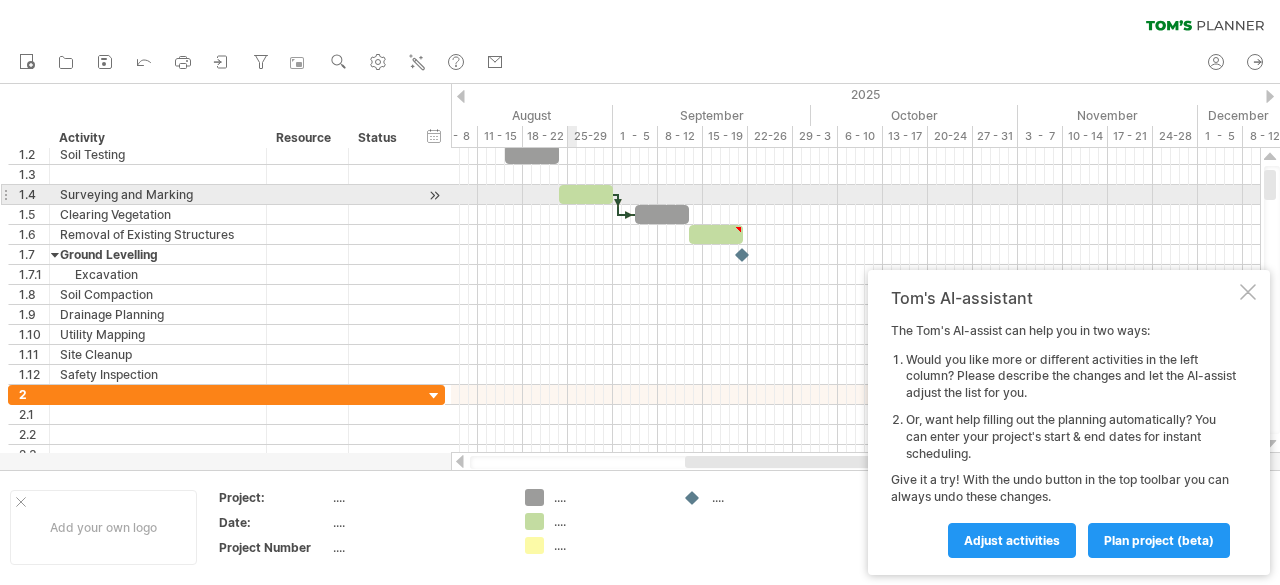 click at bounding box center [586, 194] 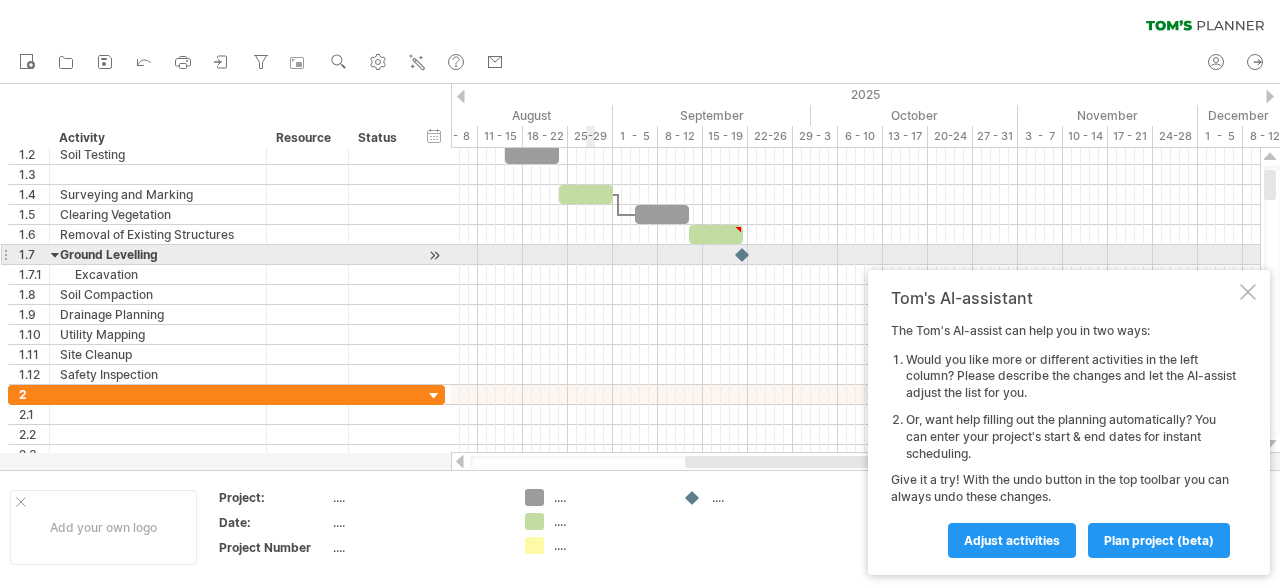 click at bounding box center [855, 255] 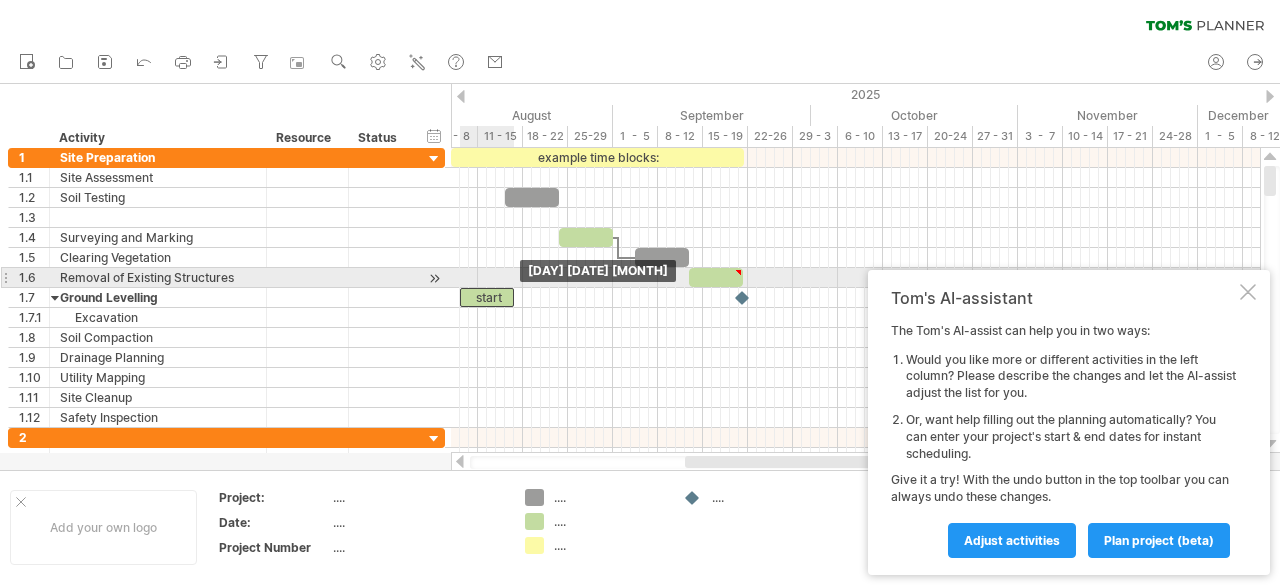 drag, startPoint x: 463, startPoint y: 169, endPoint x: 474, endPoint y: 283, distance: 114.52947 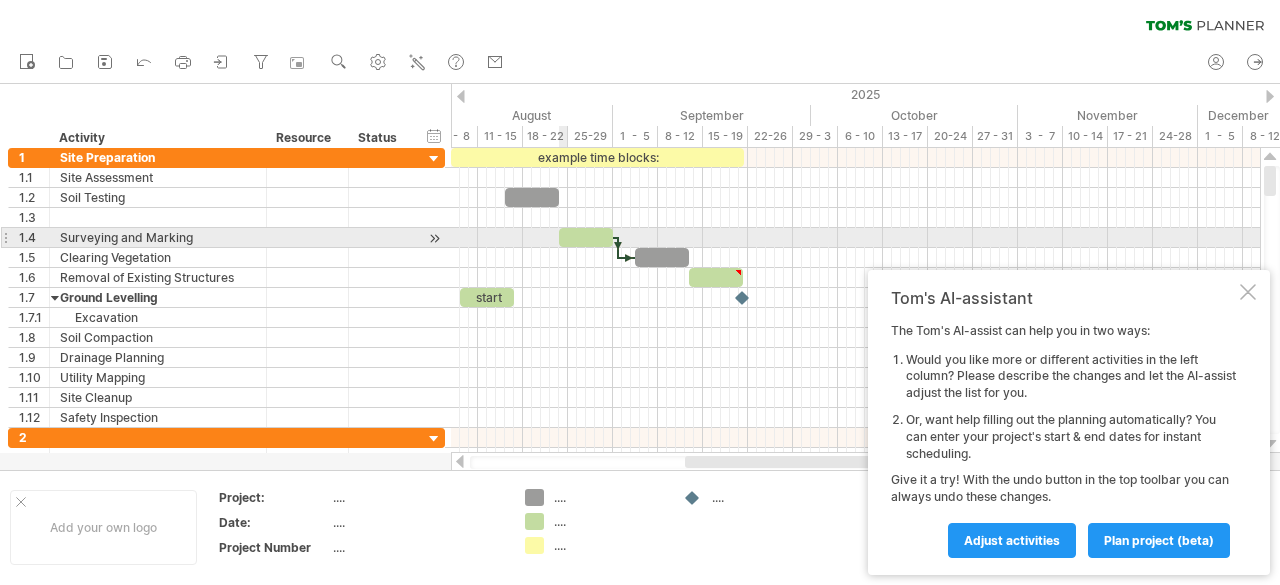 click at bounding box center [586, 237] 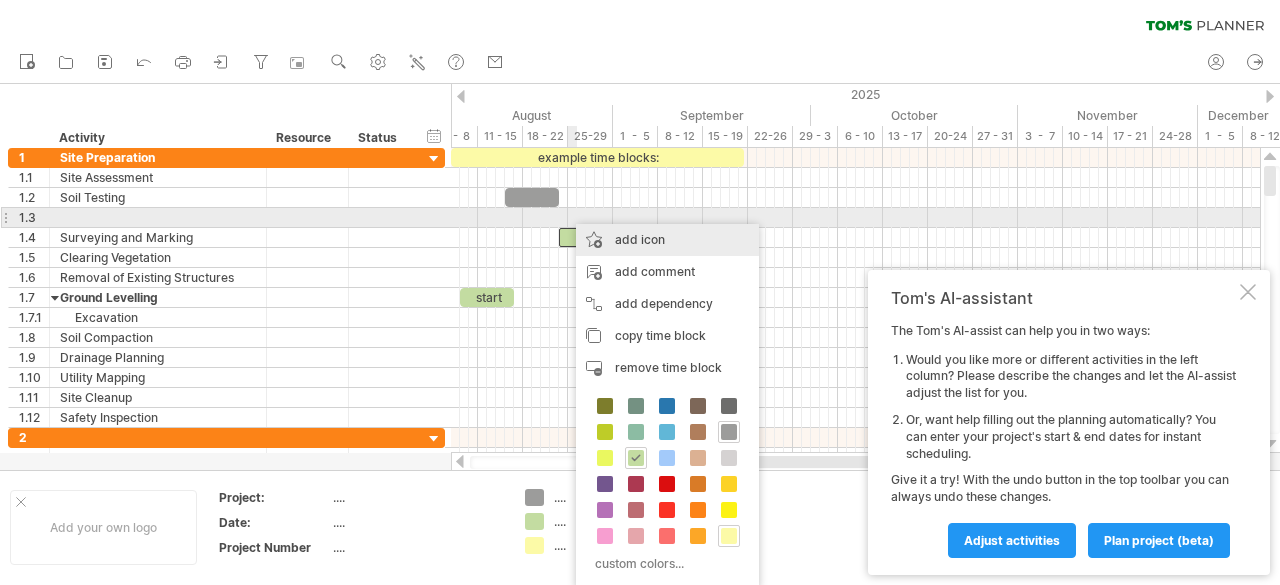 click on "add icon" at bounding box center [667, 240] 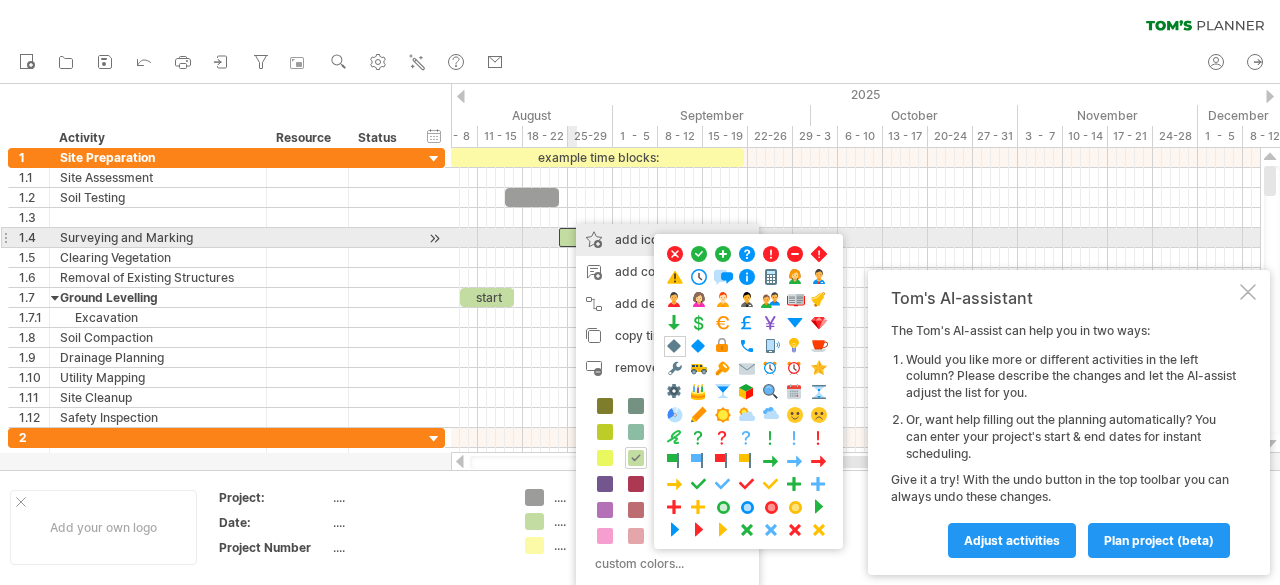 click on "add icon" at bounding box center (667, 240) 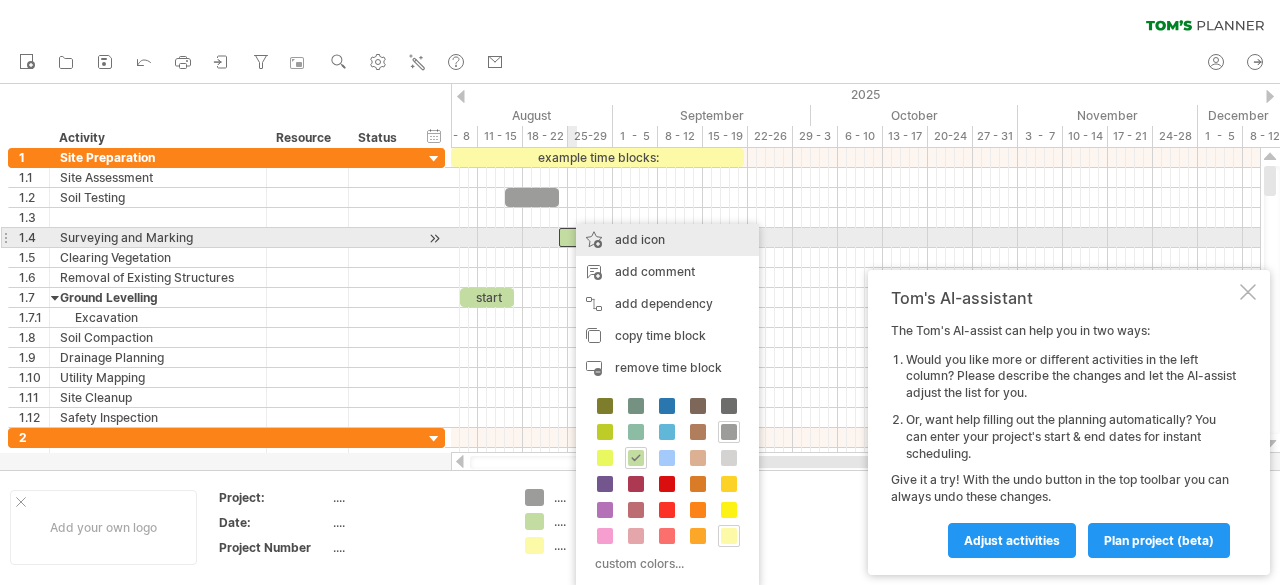 click on "add icon" at bounding box center [667, 240] 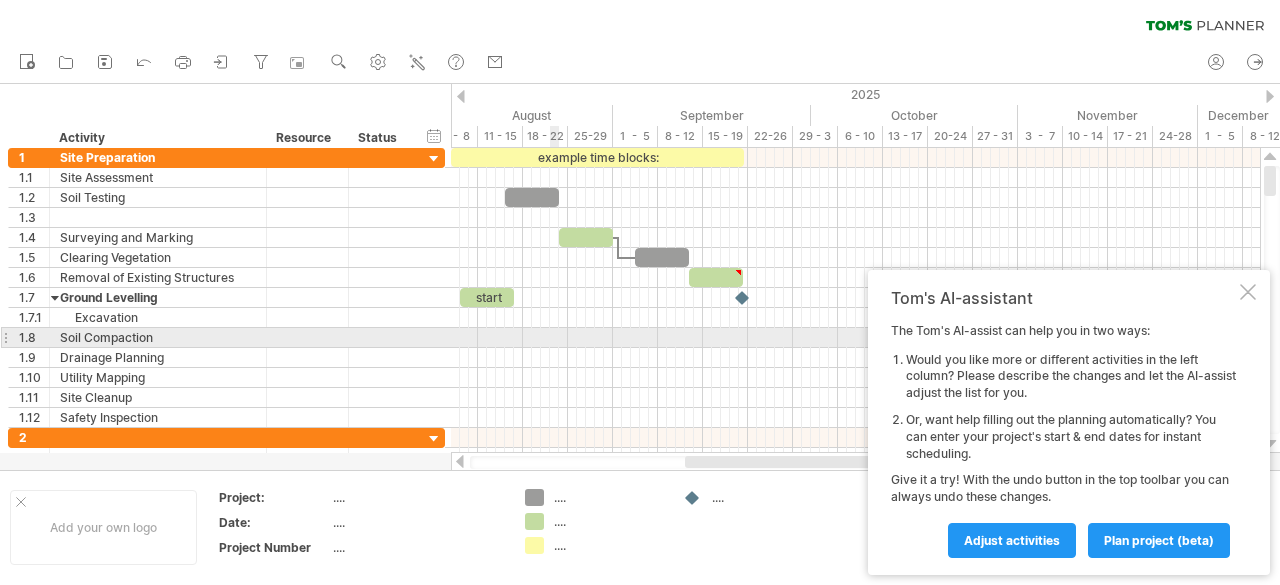 click at bounding box center [855, 338] 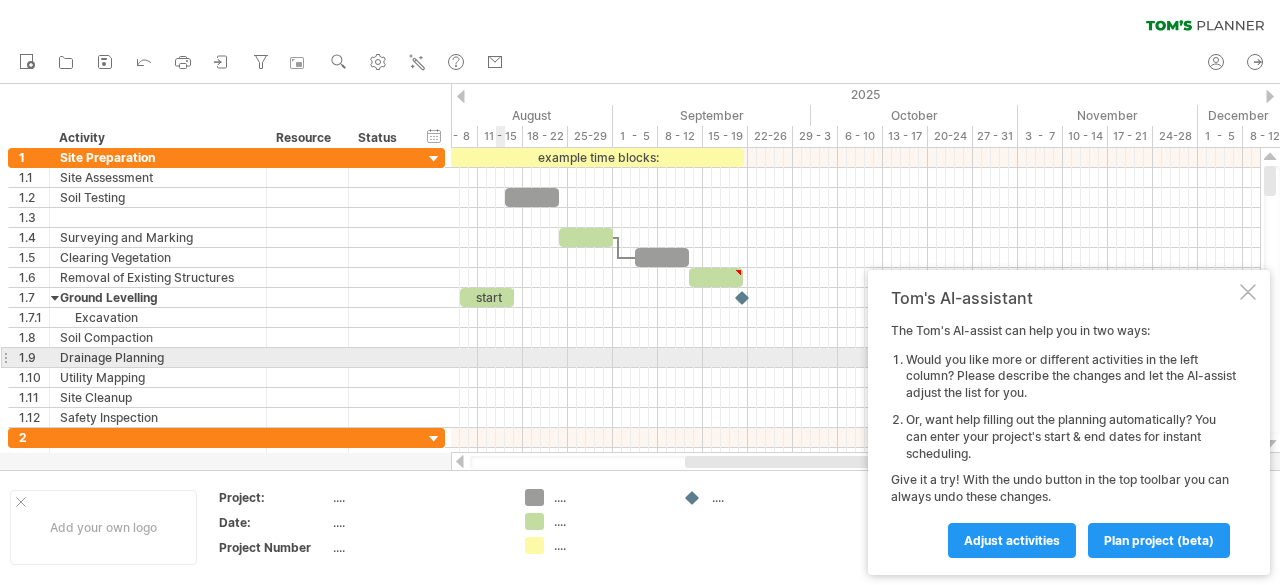 click at bounding box center (855, 378) 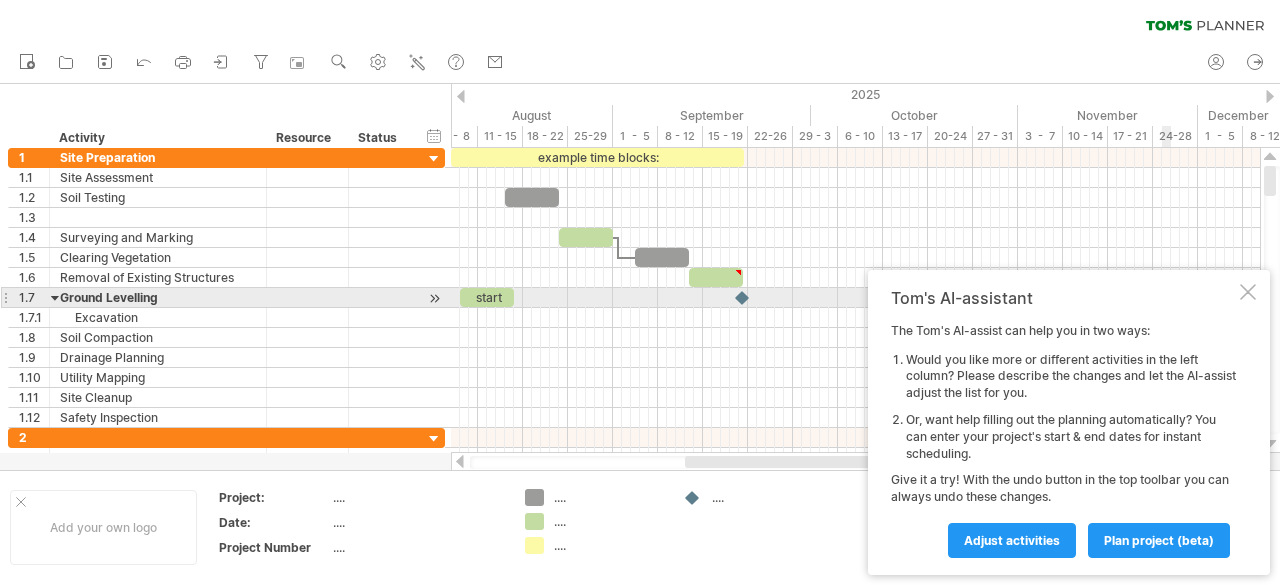 click at bounding box center (1248, 292) 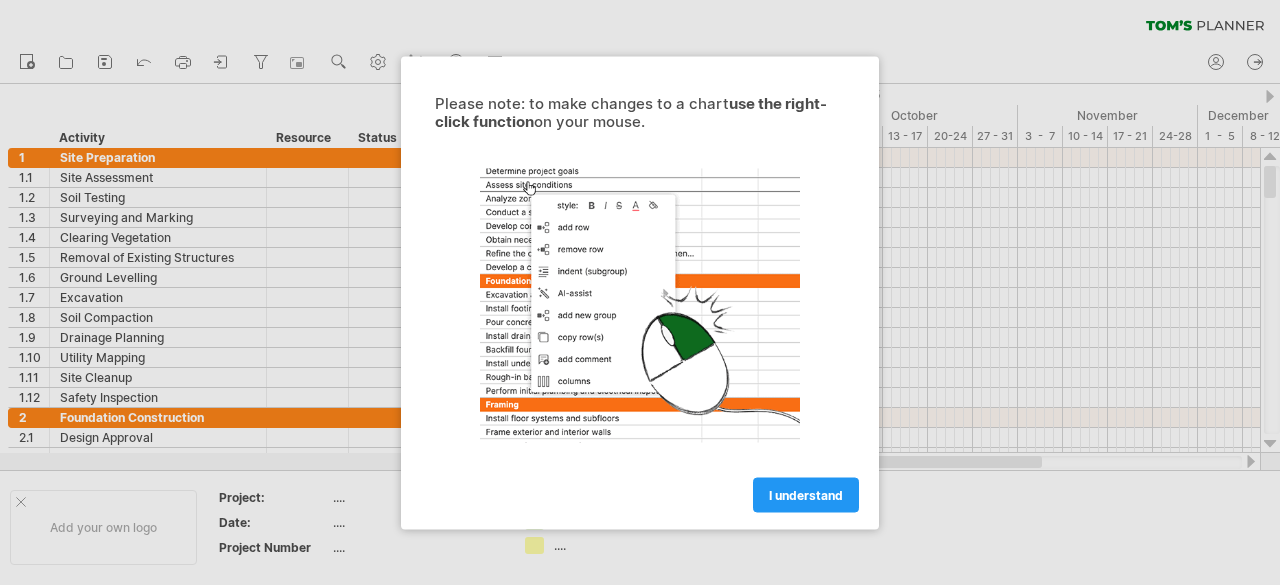 scroll, scrollTop: 0, scrollLeft: 0, axis: both 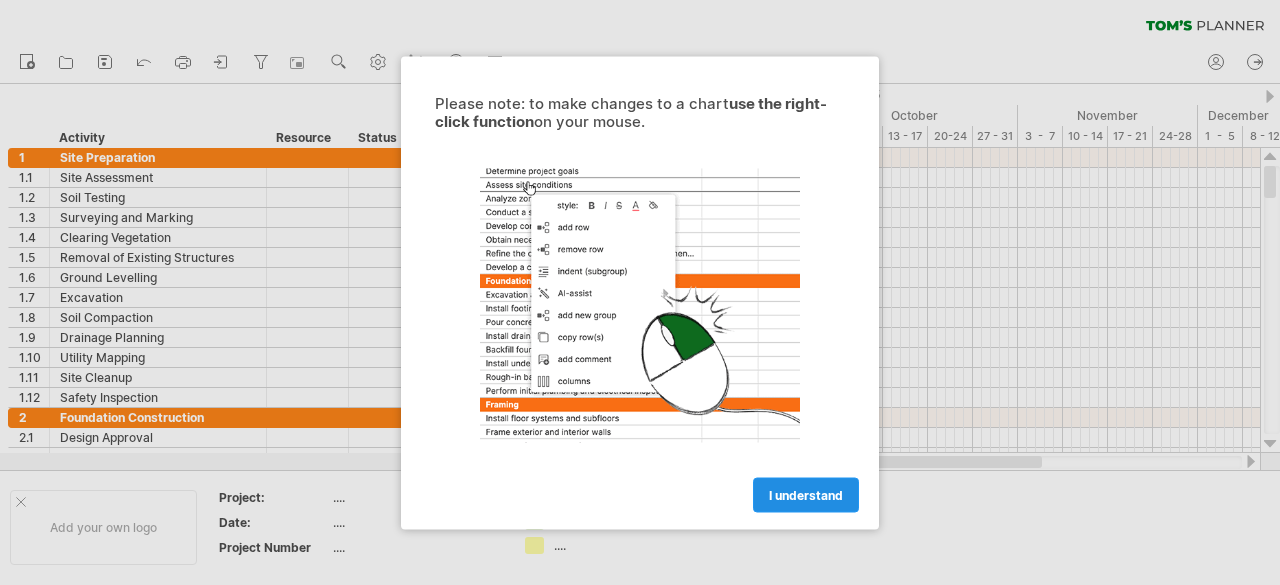 click on "I understand" at bounding box center [806, 494] 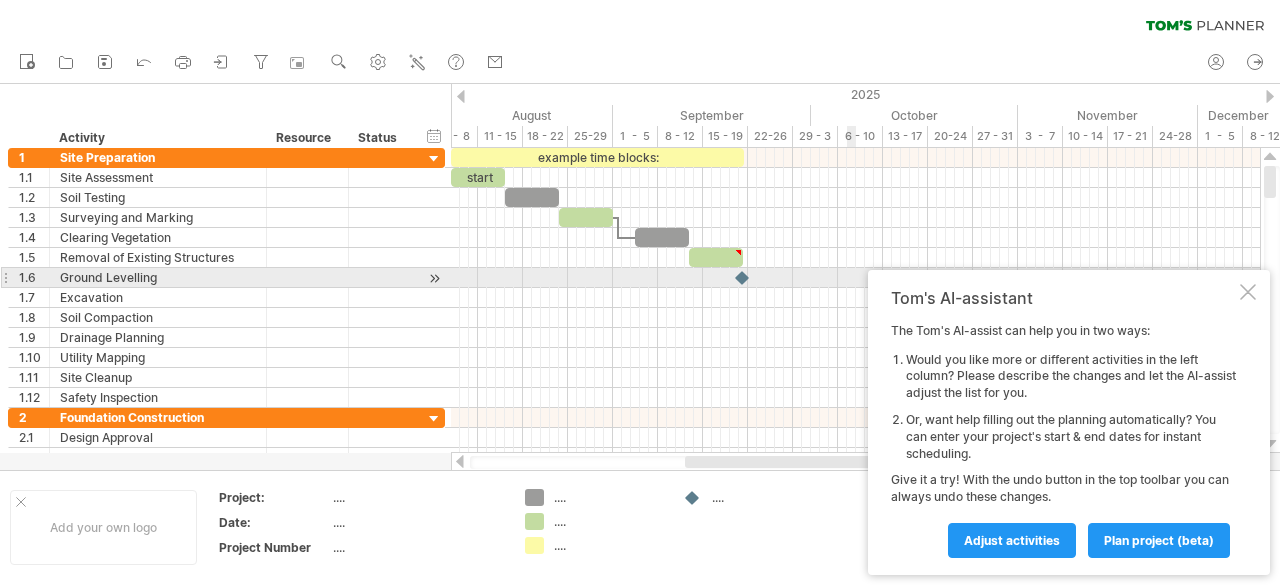 click at bounding box center (1248, 292) 